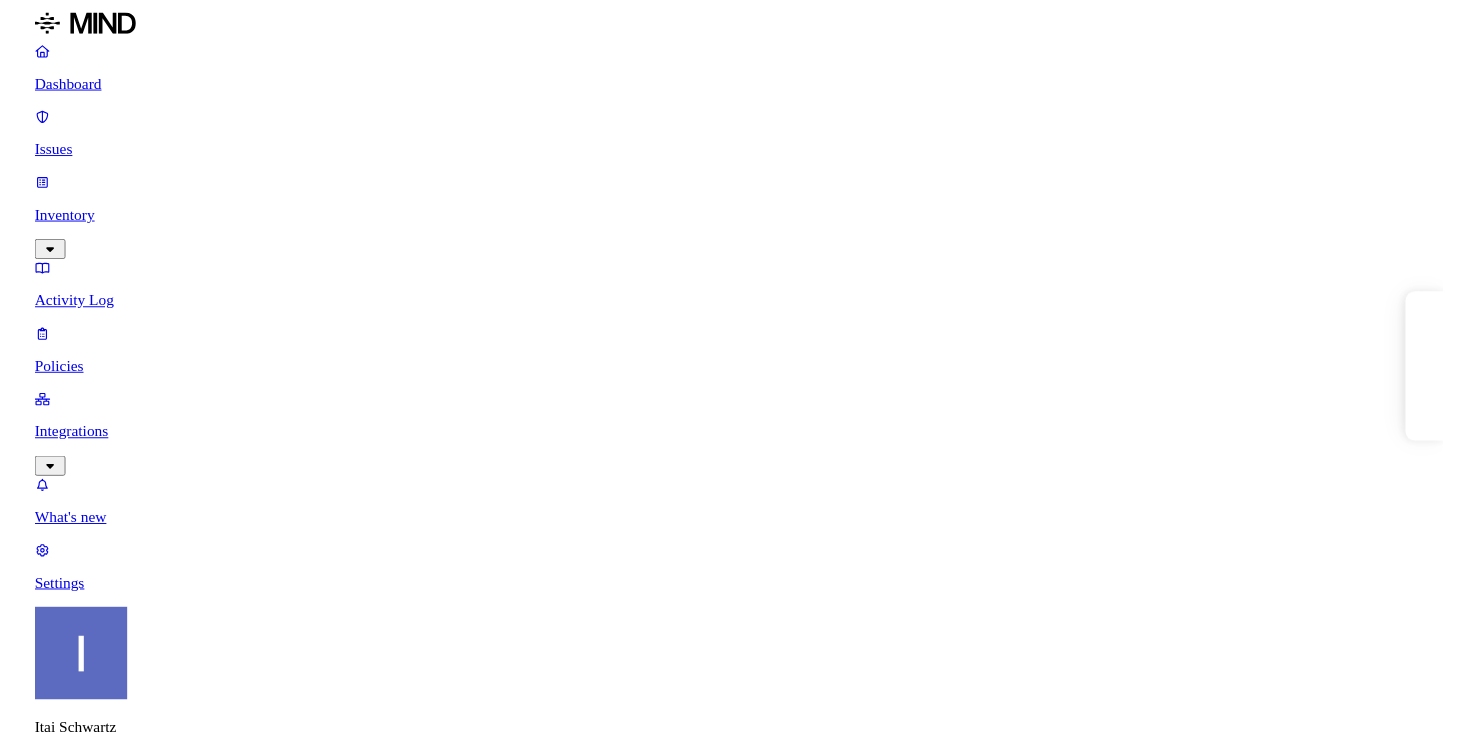 scroll, scrollTop: 0, scrollLeft: 0, axis: both 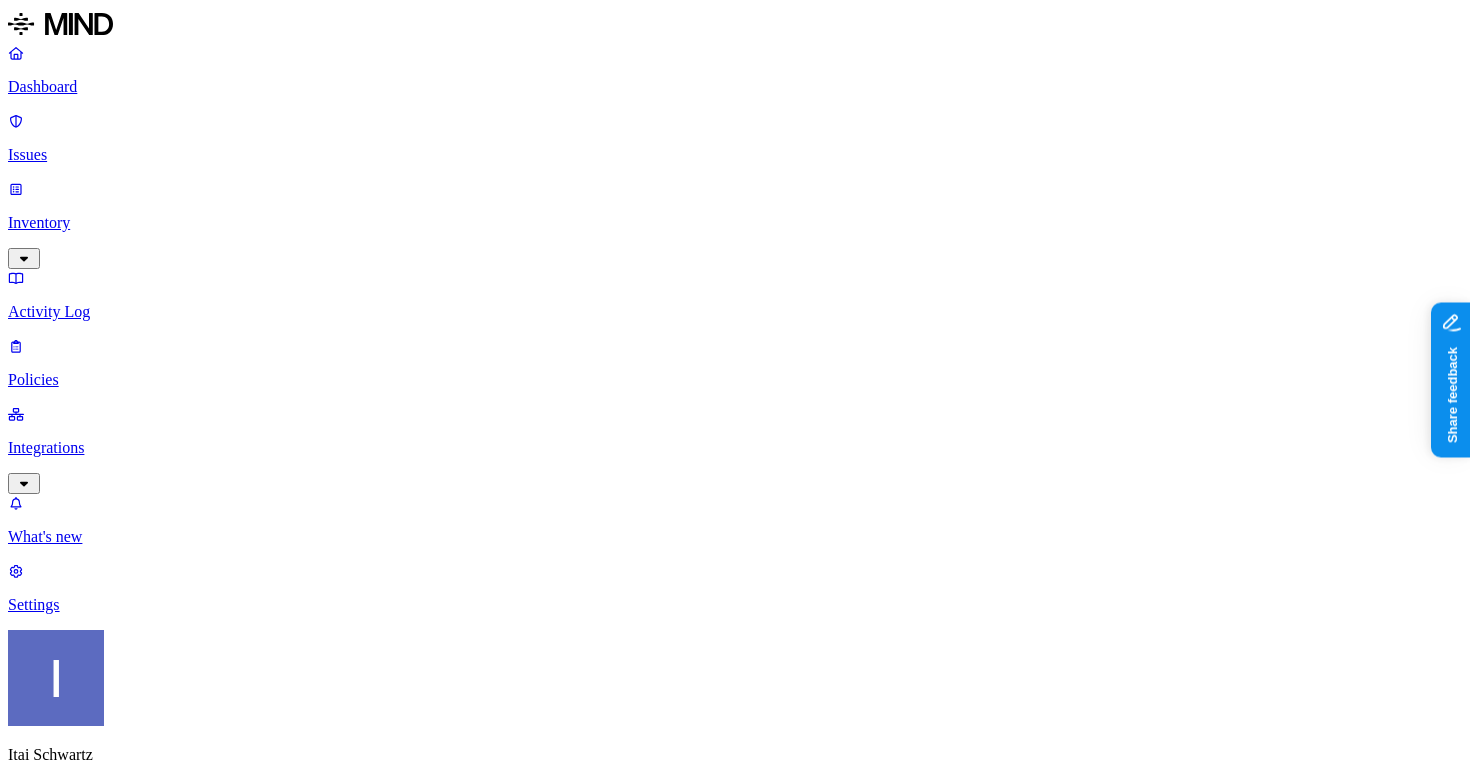 click on "Discovery" at bounding box center [45, 2752] 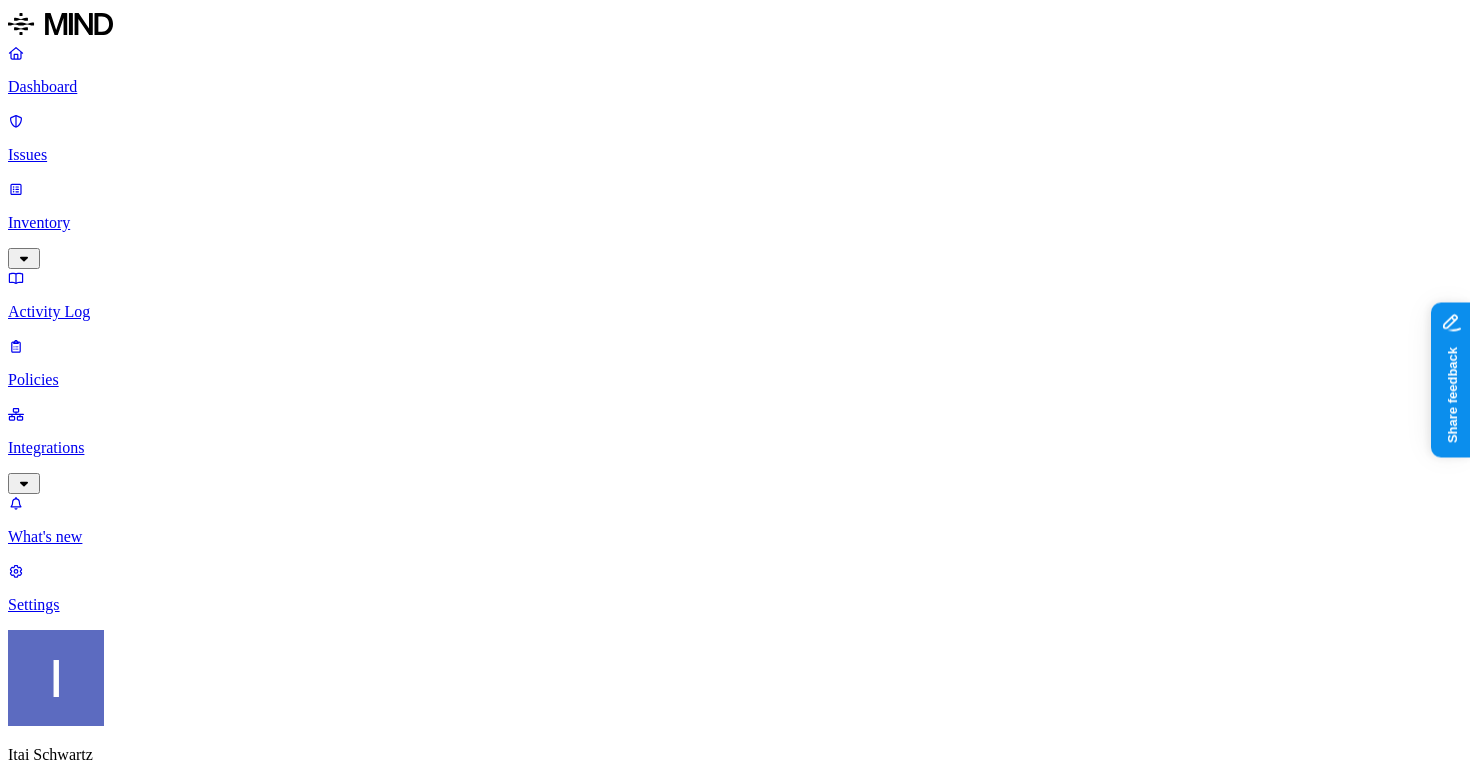 click on "Detection" at bounding box center [119, 2752] 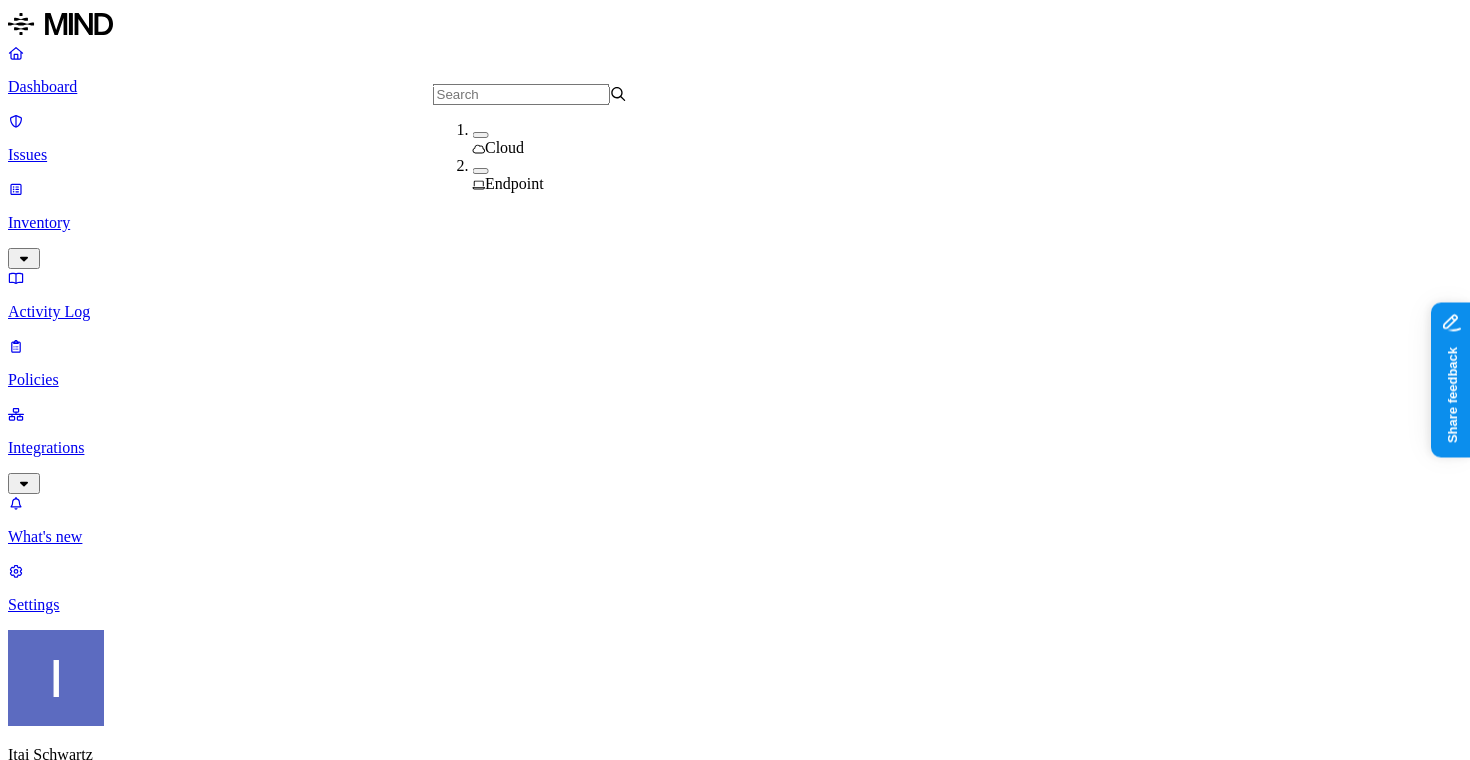 click 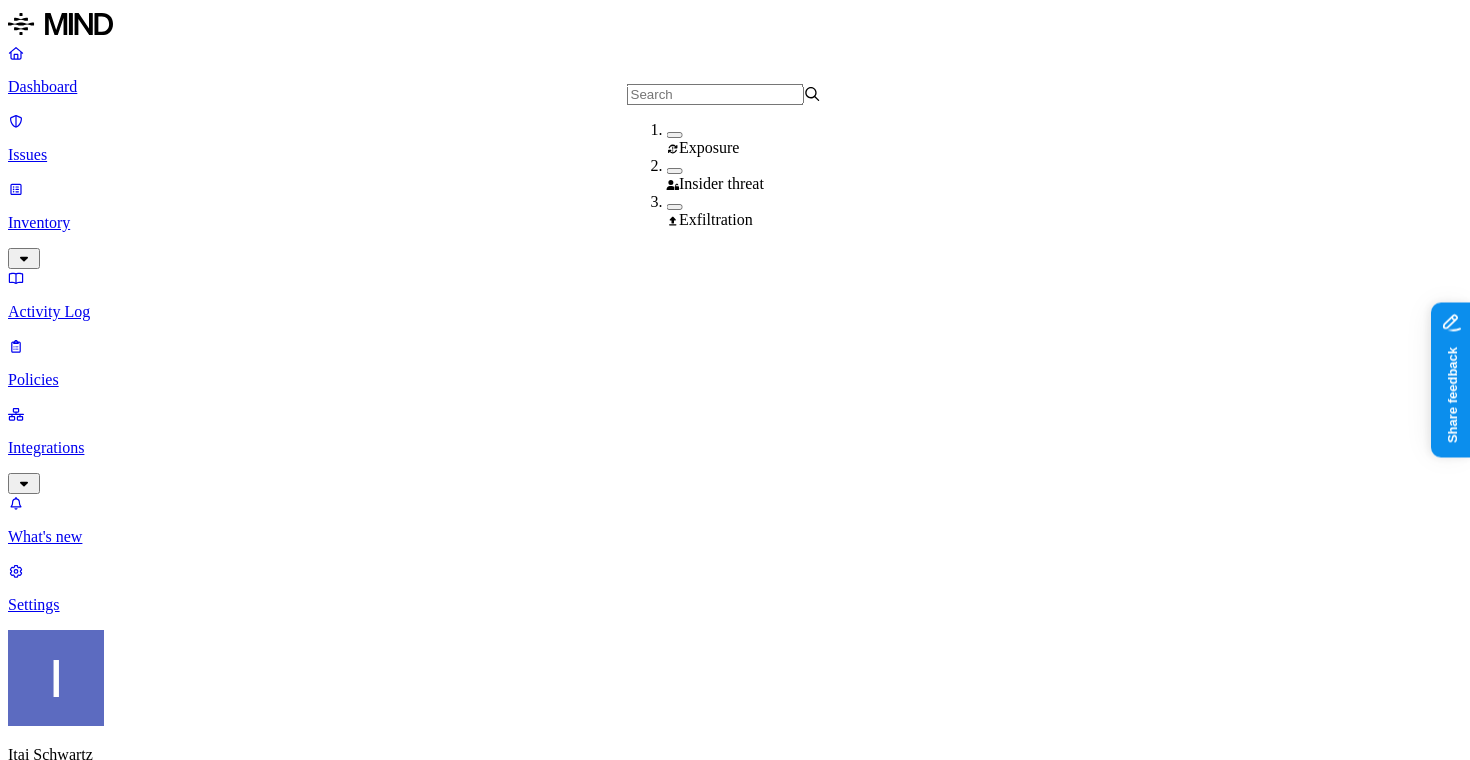 click on "Policies" at bounding box center (735, 868) 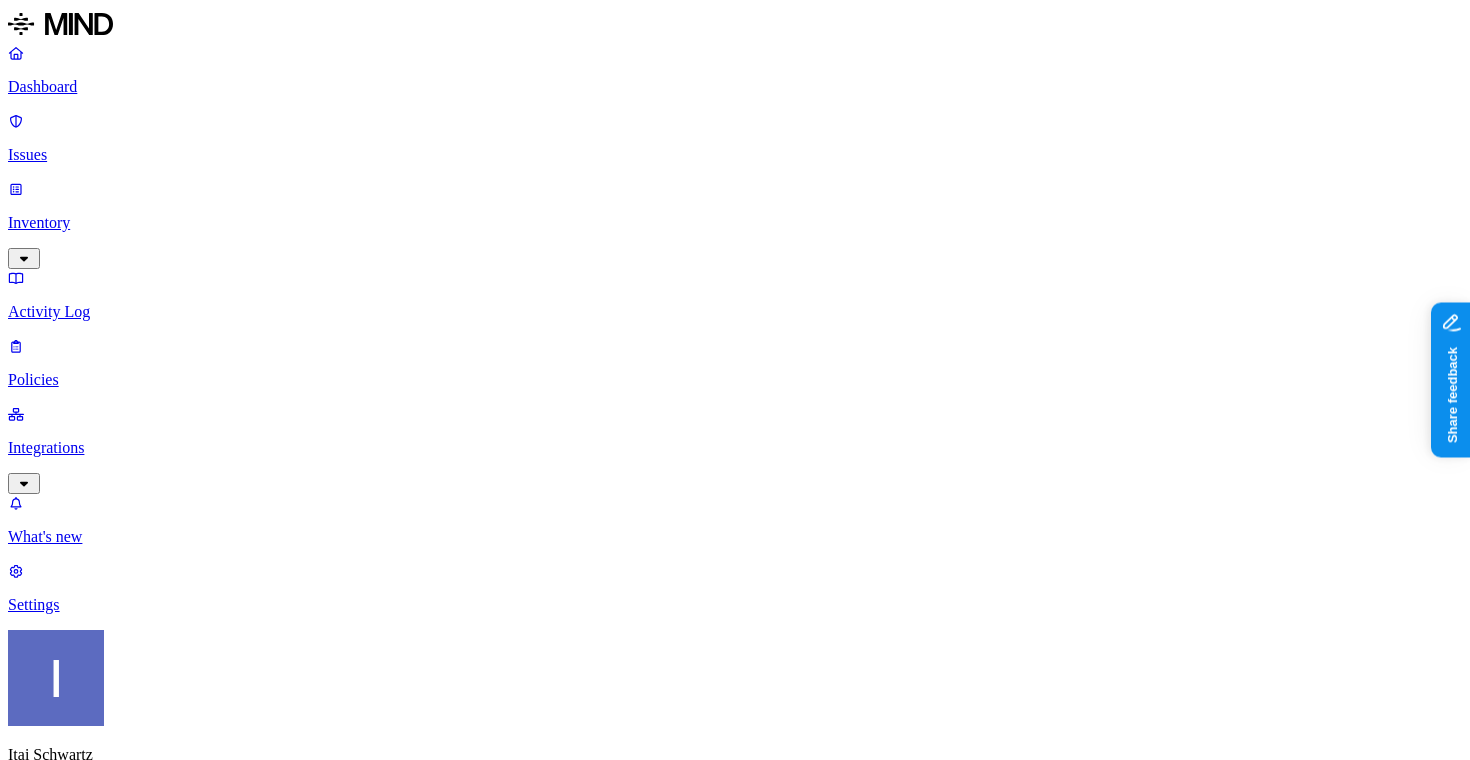click on "Create Policy" at bounding box center [63, 912] 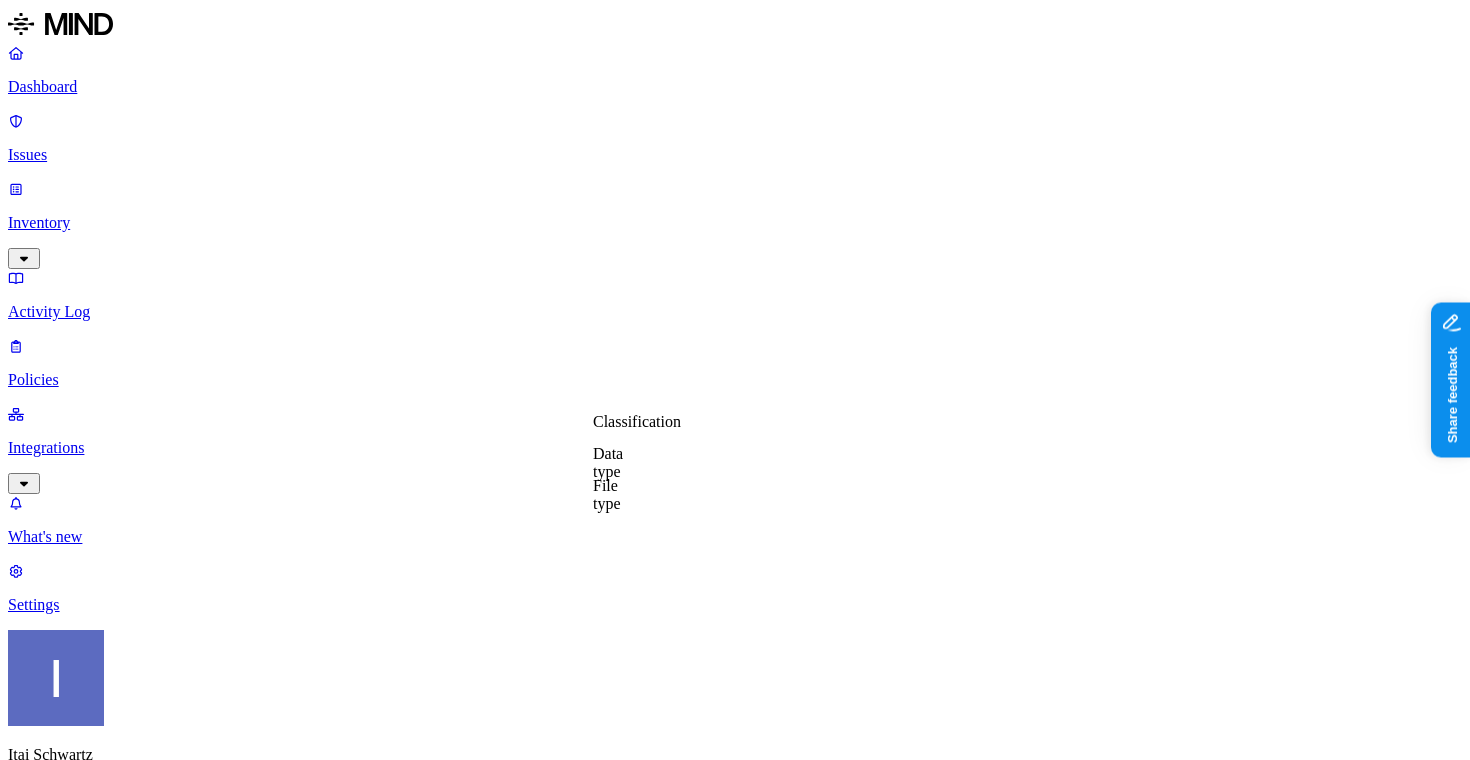 click on "Classification" at bounding box center [637, 421] 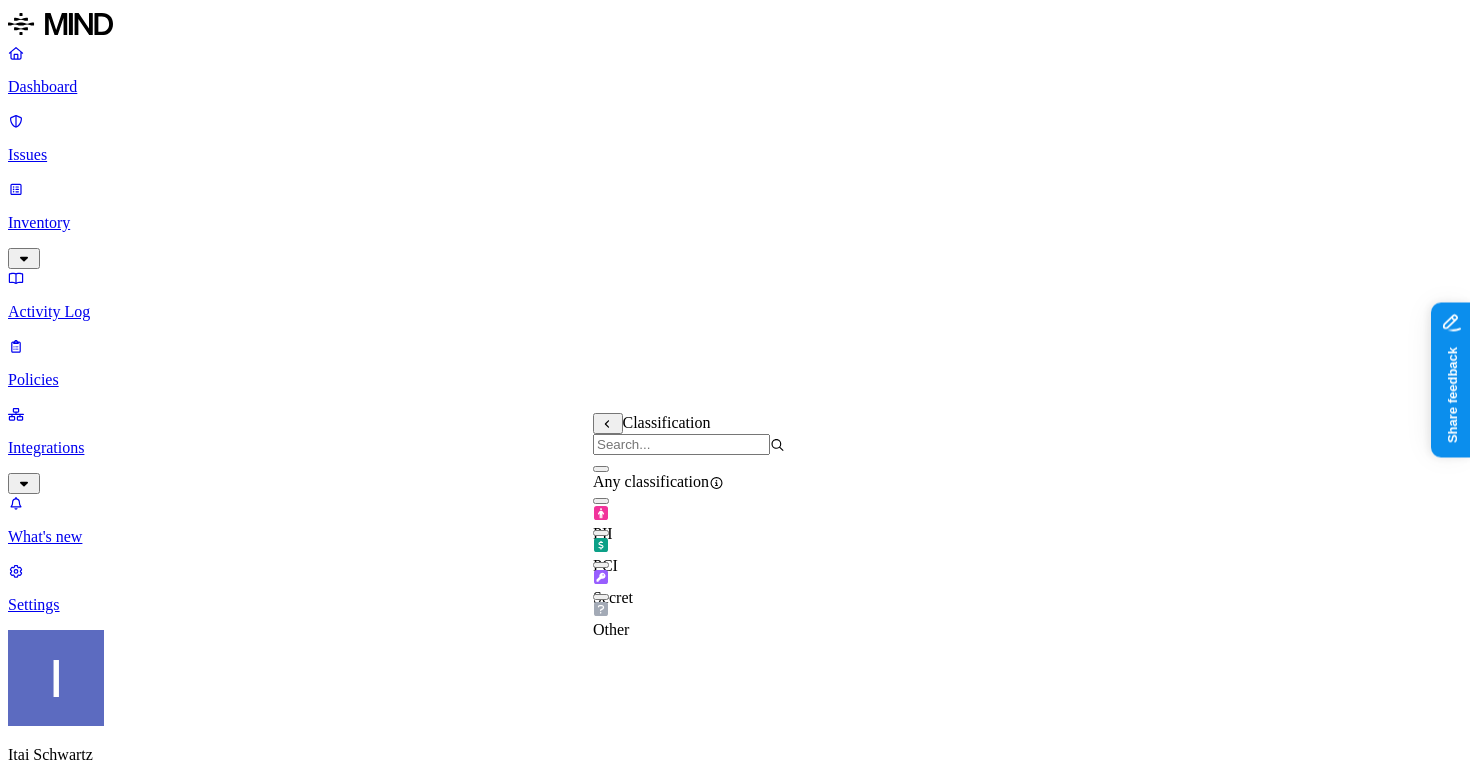 click on "Secret" at bounding box center [689, 588] 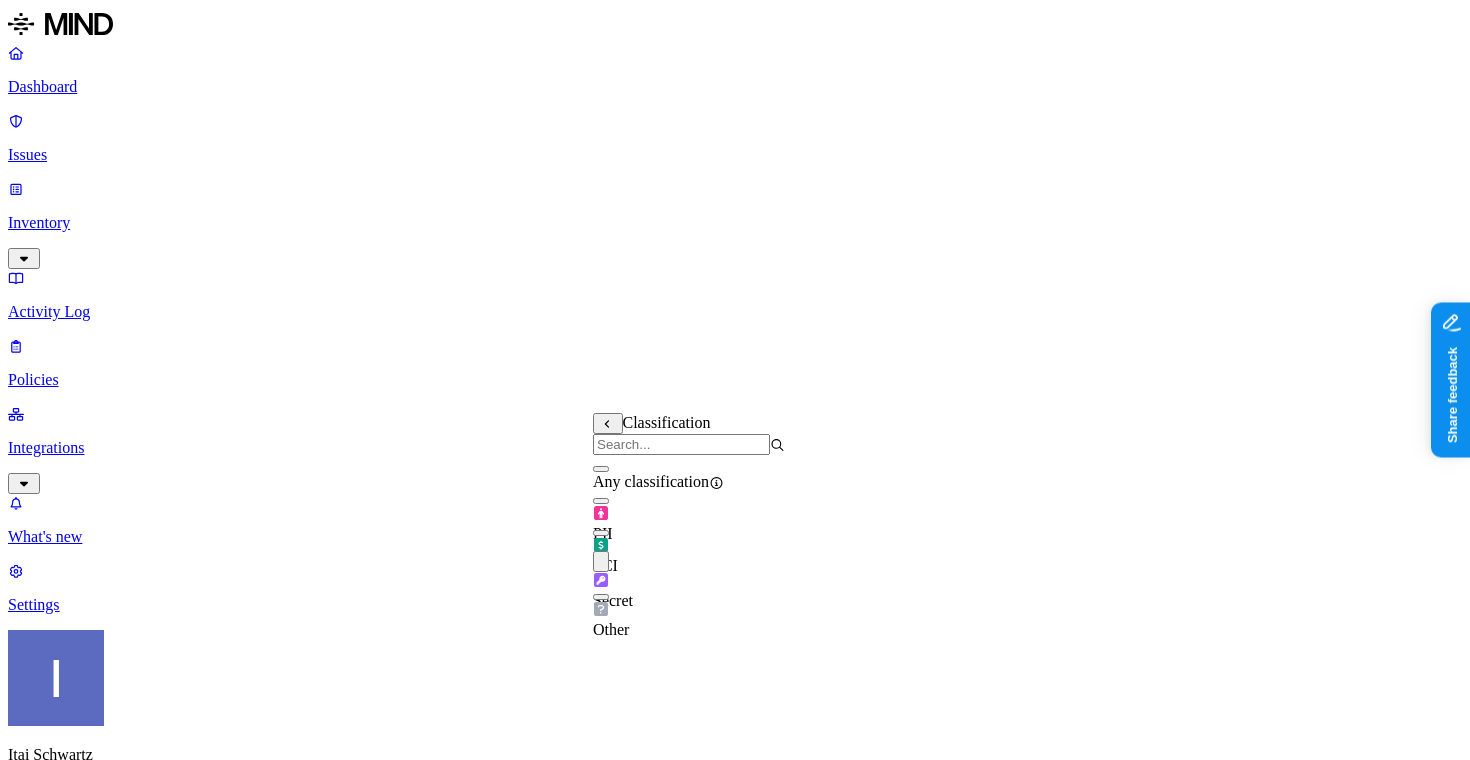 click on "New policy Policy name   Severity Select severity Low Medium High Critical   Description (Optional) Policy type Exfiltration Prevent sensitive data uploads Endpoint Exposure Detect sensitive data exposure Cloud Condition Define the data attributes, access levels, and data source locations that should trigger this exposure policy.  Note: A condition that matches any data with any access level is not valid, as it is too broad. For more details on condition guidelines, please refer to the   documentation DATA Any ACCESS Any LOCATION Any Notifications Method None None Maya Raz prod-164.westus prod-82.westus test-avigail email test dadaa MH Teams test 2-25 dlp-ops test test-2 test-3 DLP Ops 2025 MH N EU Webhook - test webhook testing new-schema-test MH Webhook test site bad SOC Email DL lol itay aviran hodbn@k14d.onmicrosoft.com My Email Tom MH Test 5-22-25 Automate remediation When issue is detected No action  No action  /Engage assignee Cancel Create" at bounding box center (735, 1383) 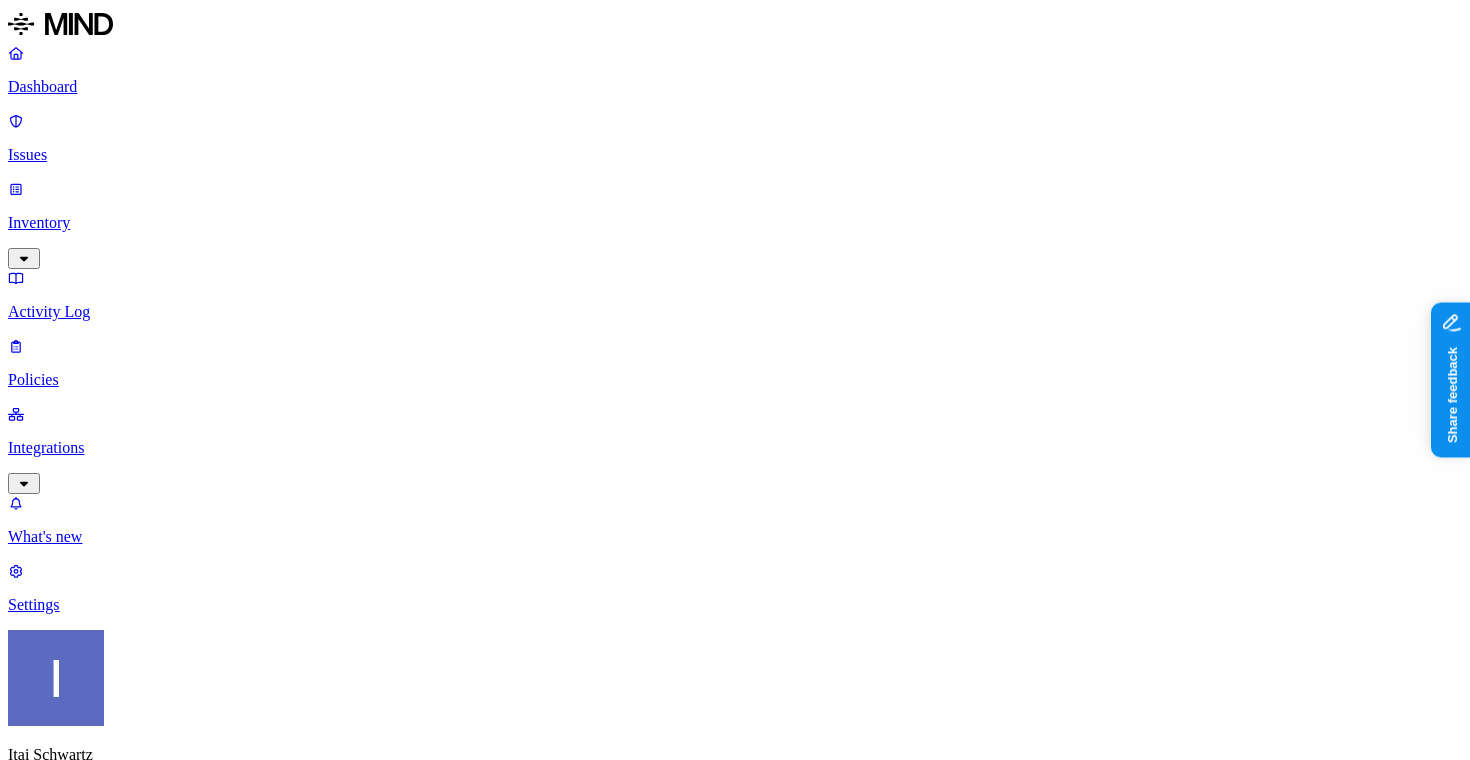 click 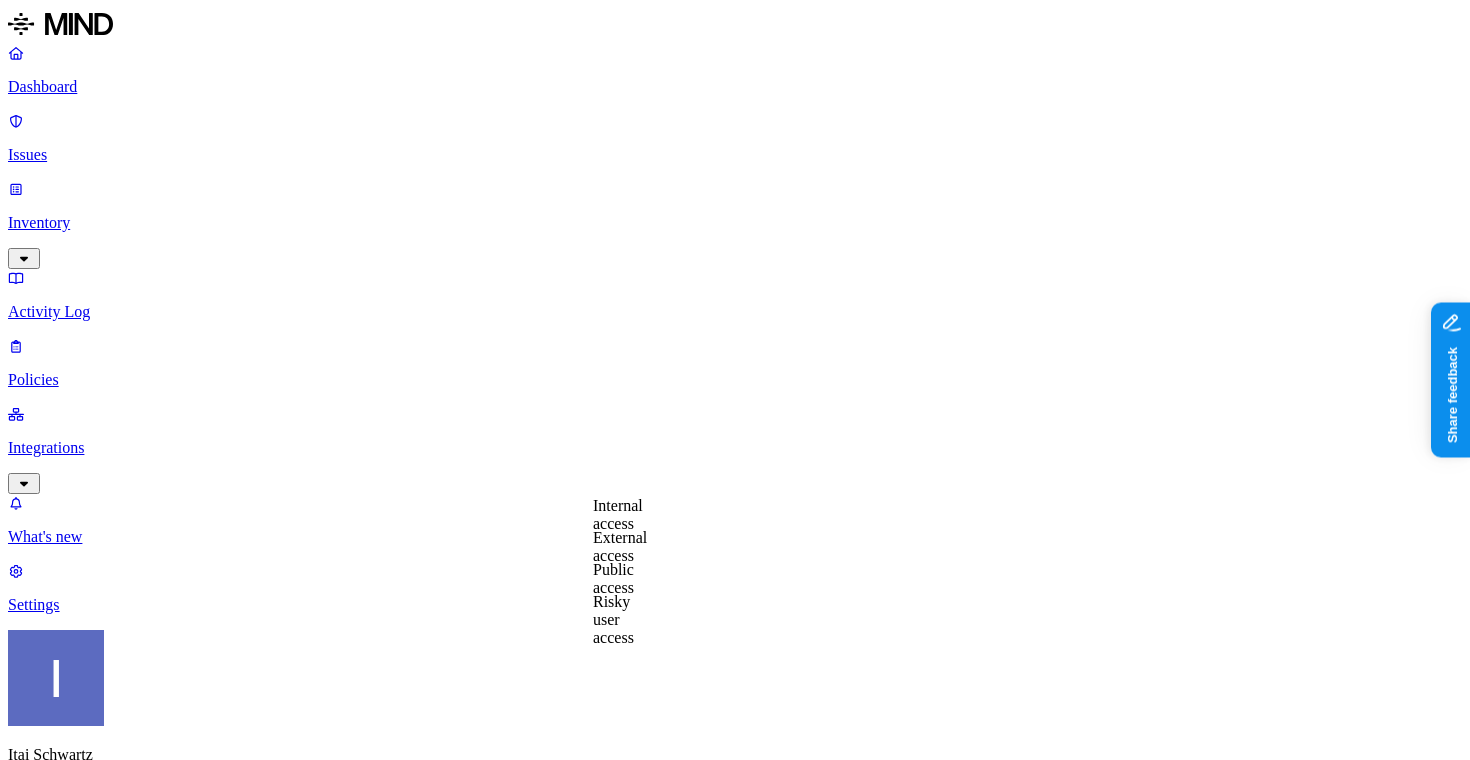 click on "External access" at bounding box center (620, 546) 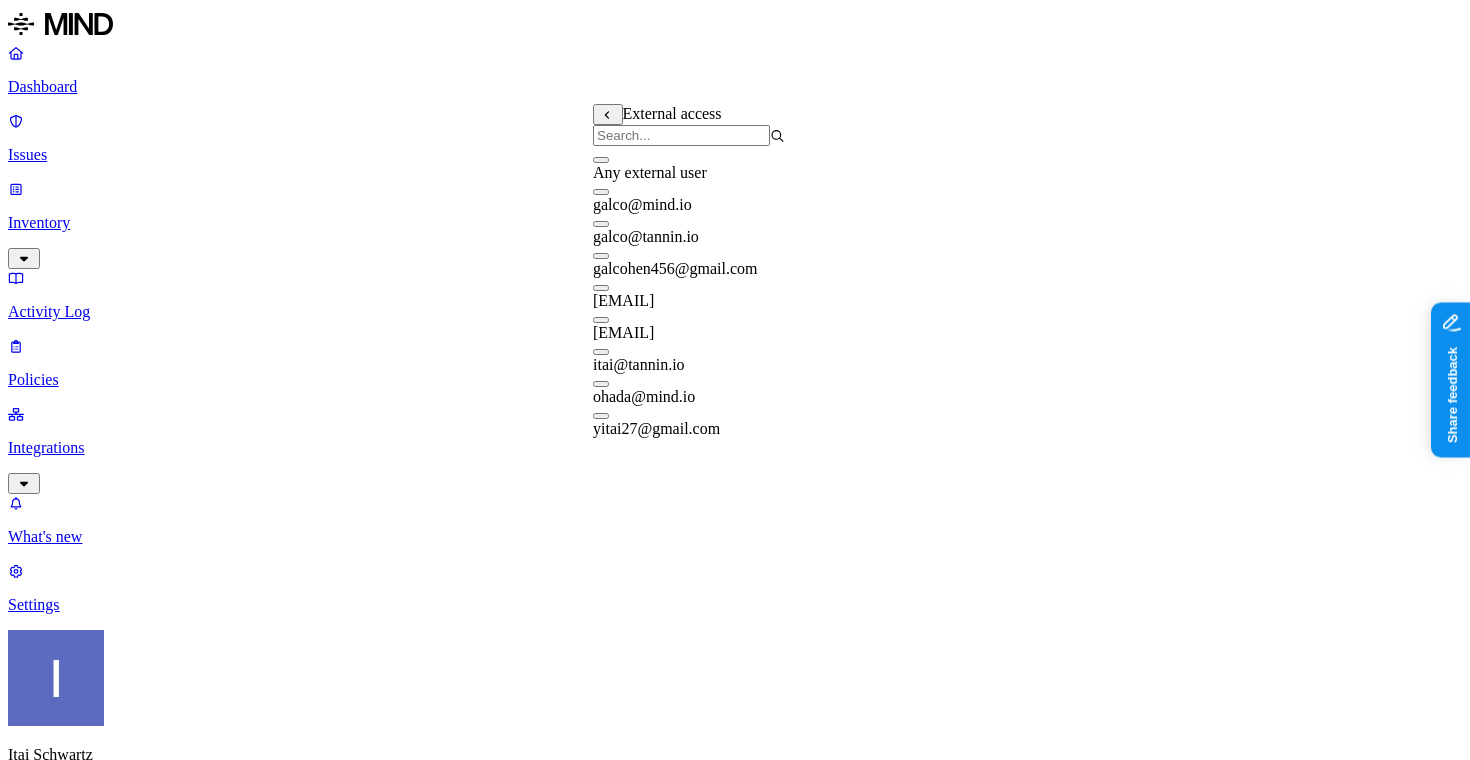click at bounding box center [601, 160] 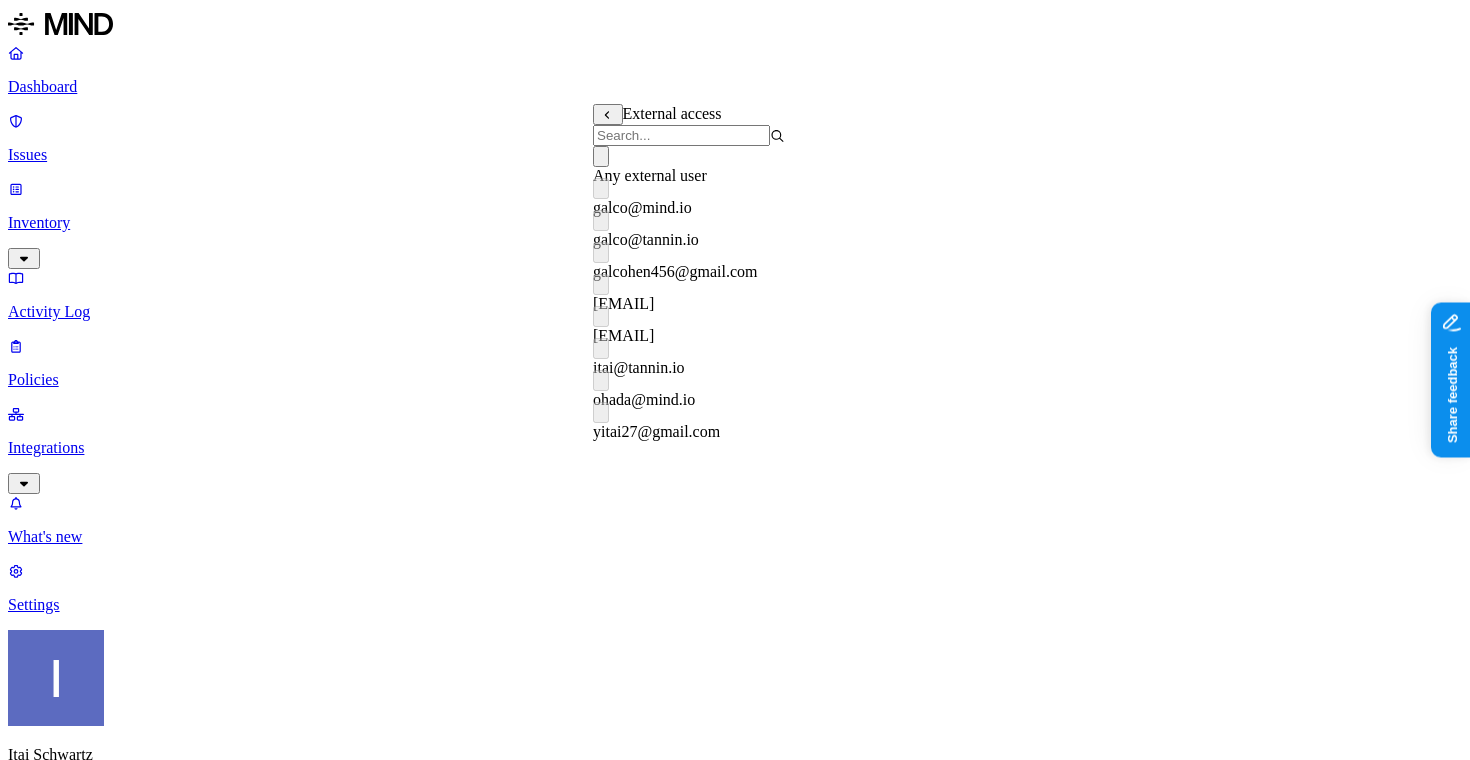 click on "New policy Policy name   Severity Select severity Low Medium High Critical   Description (Optional) Policy type Exfiltration Prevent sensitive data uploads Endpoint Exposure Detect sensitive data exposure Cloud Condition Define the data attributes, access levels, and data source locations that should trigger this exposure policy.  Note: A condition that matches any data with any access level is not valid, as it is too broad. For more details on condition guidelines, please refer to the   documentation DATA WHERE Classification is Secret ACCESS Any LOCATION Any Notifications Method None None Maya Raz prod-164.westus prod-82.westus test-avigail email test dadaa MH Teams test 2-25 dlp-ops test test-2 test-3 DLP Ops 2025 MH N EU Webhook - test webhook testing new-schema-test MH Webhook test site bad SOC Email DL lol itay aviran hodbn@k14d.onmicrosoft.com My Email Tom MH Test 5-22-25 Automate remediation When issue is detected No action  No action  /Engage assignee Cancel Create" at bounding box center (735, 1420) 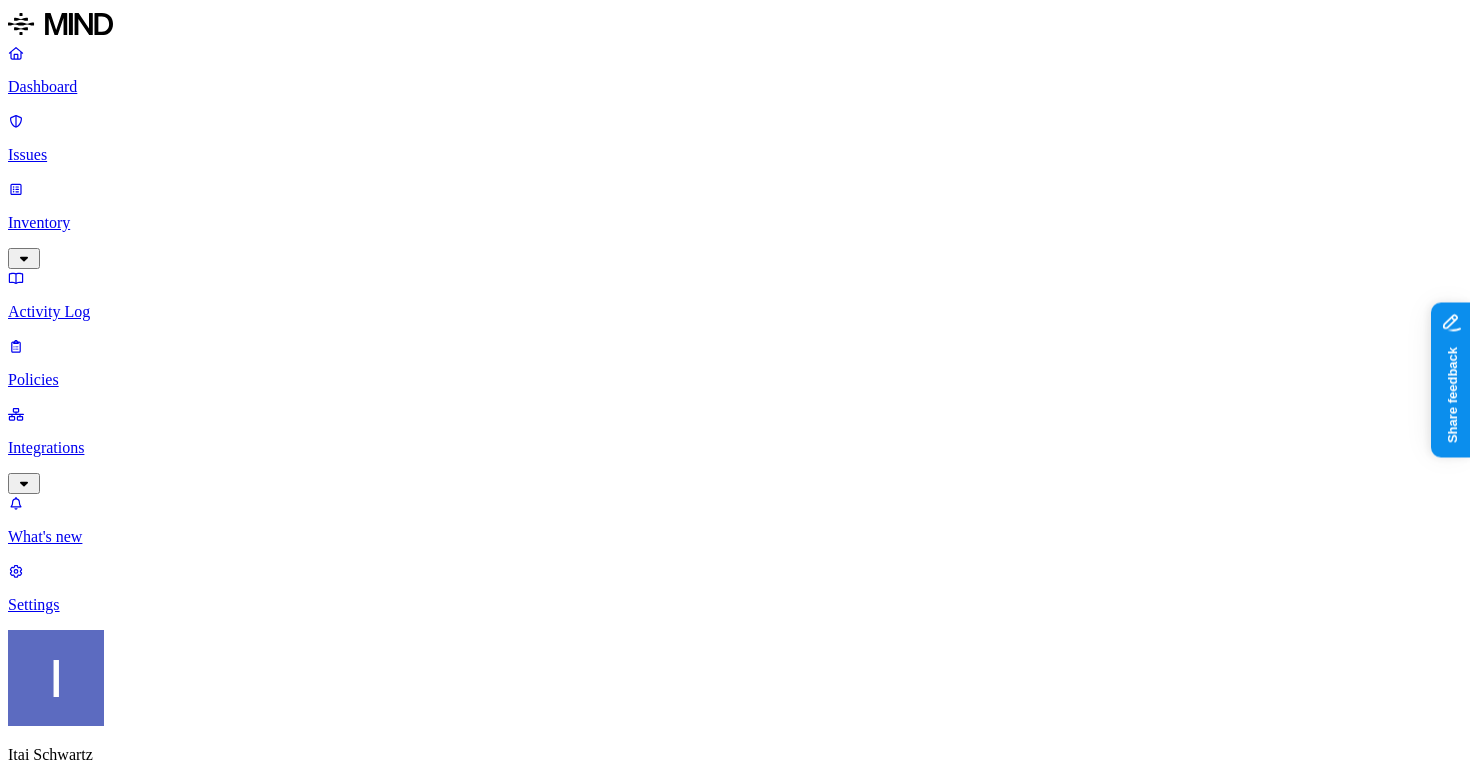 click 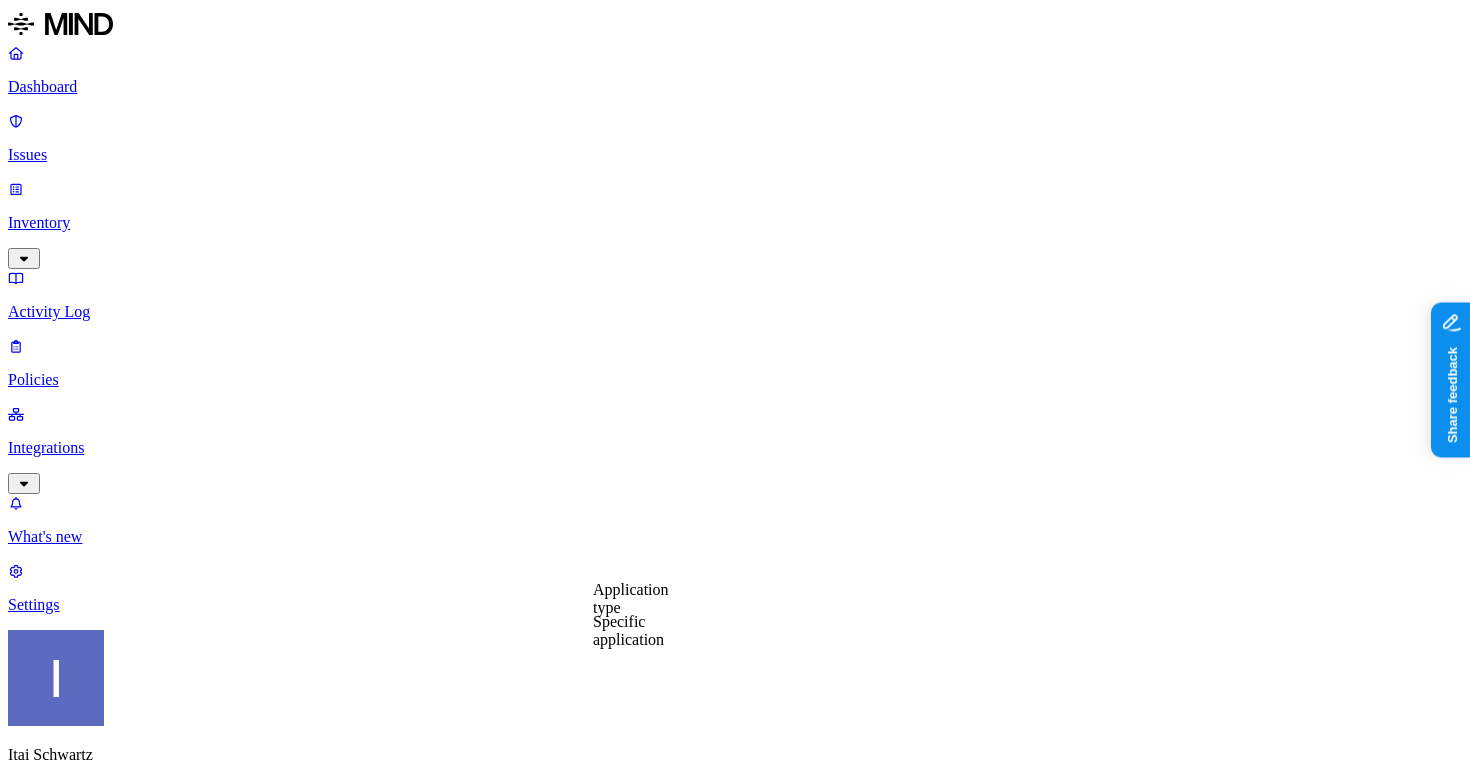 click on "Application type" at bounding box center (631, 598) 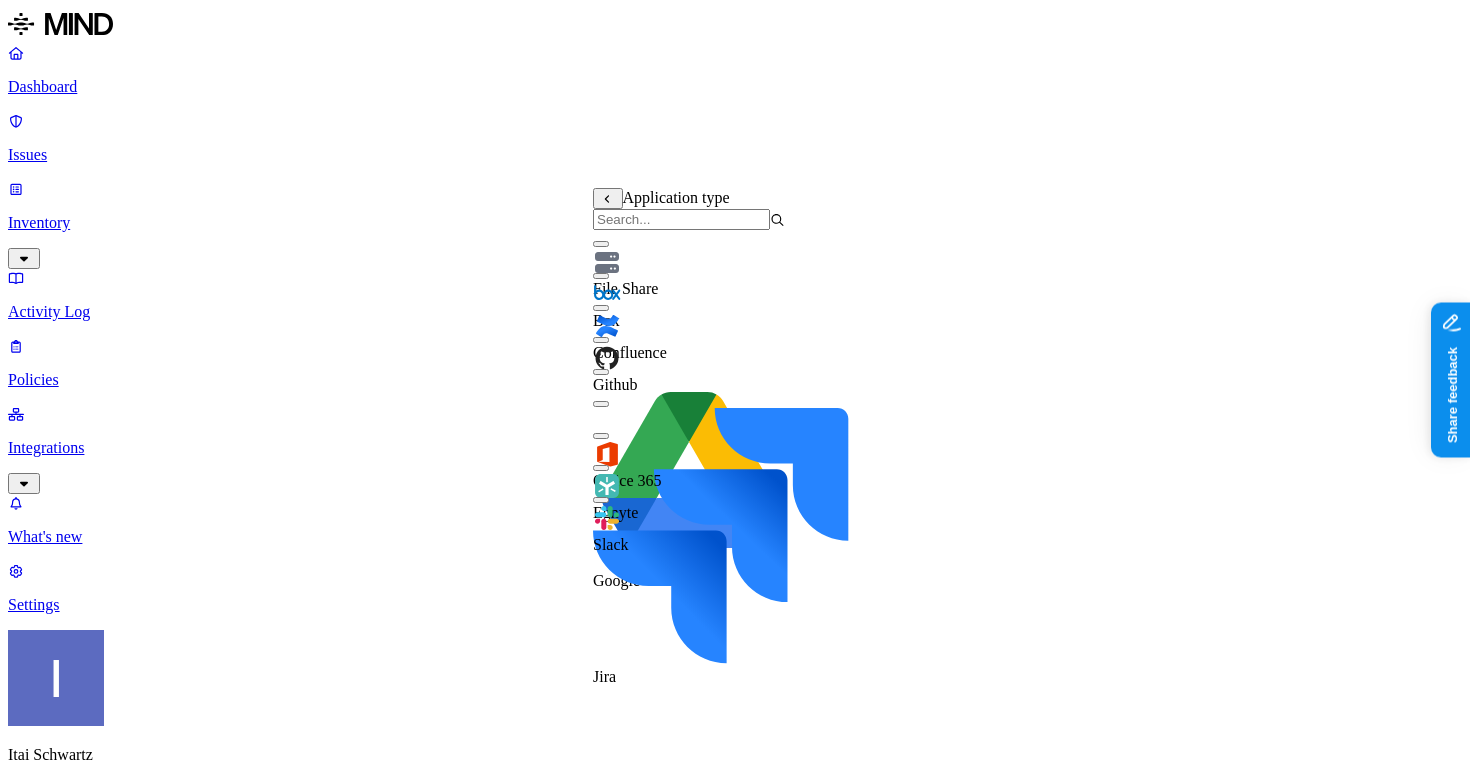 click on "Egnyte" at bounding box center (689, 488) 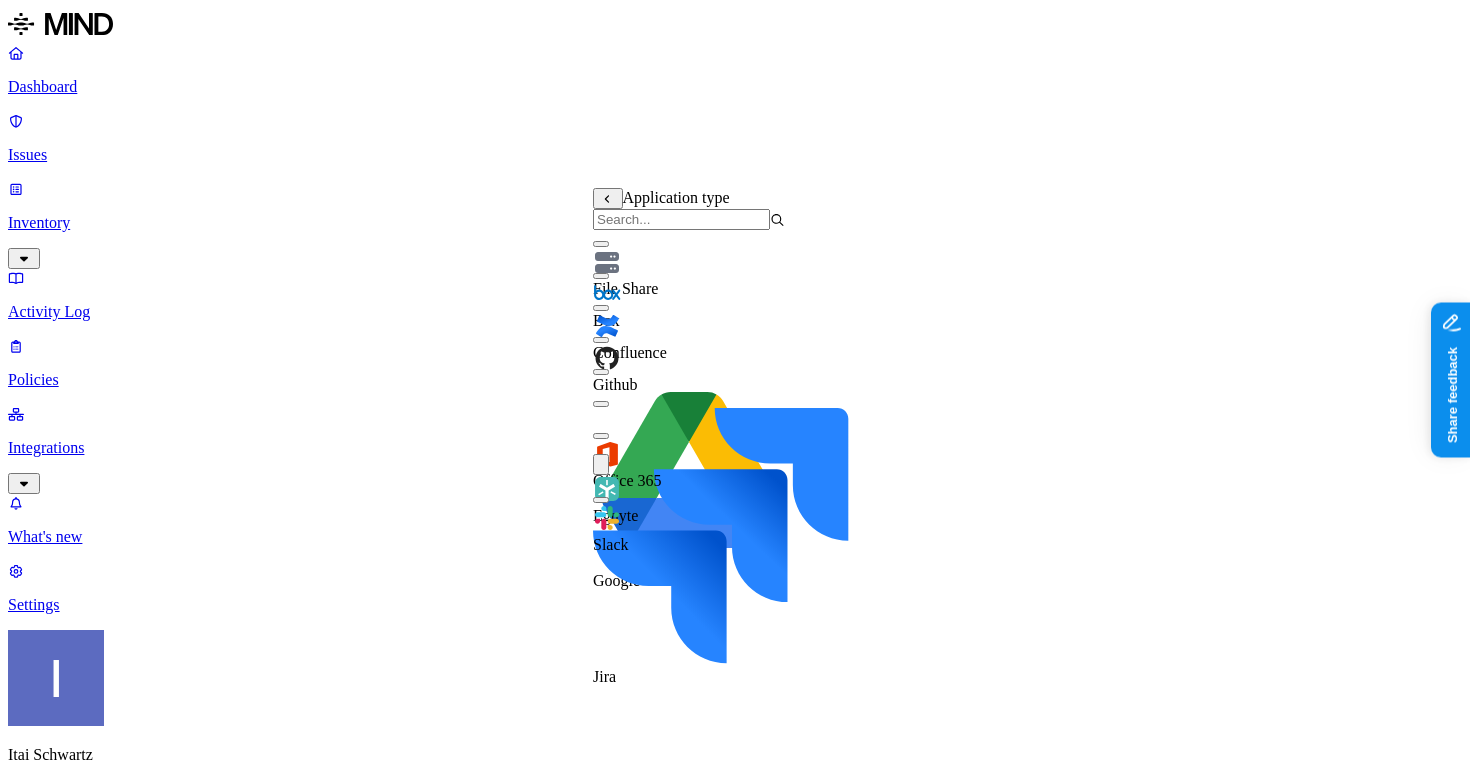 click on "New policy Policy name   Severity Select severity Low Medium High Critical   Description (Optional) Policy type Exfiltration Prevent sensitive data uploads Endpoint Exposure Detect sensitive data exposure Cloud Condition Define the data attributes, access levels, and data source locations that should trigger this exposure policy.  Note: A condition that matches any data with any access level is not valid, as it is too broad. For more details on condition guidelines, please refer to the   documentation DATA WHERE Classification is Secret ACCESS WHERE External access is Any external user LOCATION Any Notifications Method None None Maya Raz prod-164.westus prod-82.westus test-avigail email test dadaa MH Teams test 2-25 dlp-ops test test-2 test-3 DLP Ops 2025 MH N EU Webhook - test webhook testing new-schema-test MH Webhook test site bad SOC Email DL lol itay aviran hodbn@k14d.onmicrosoft.com My Email Tom MH Test 5-22-25 Automate remediation When issue is detected No action  No action  /Engage assignee Cancel" at bounding box center [735, 1458] 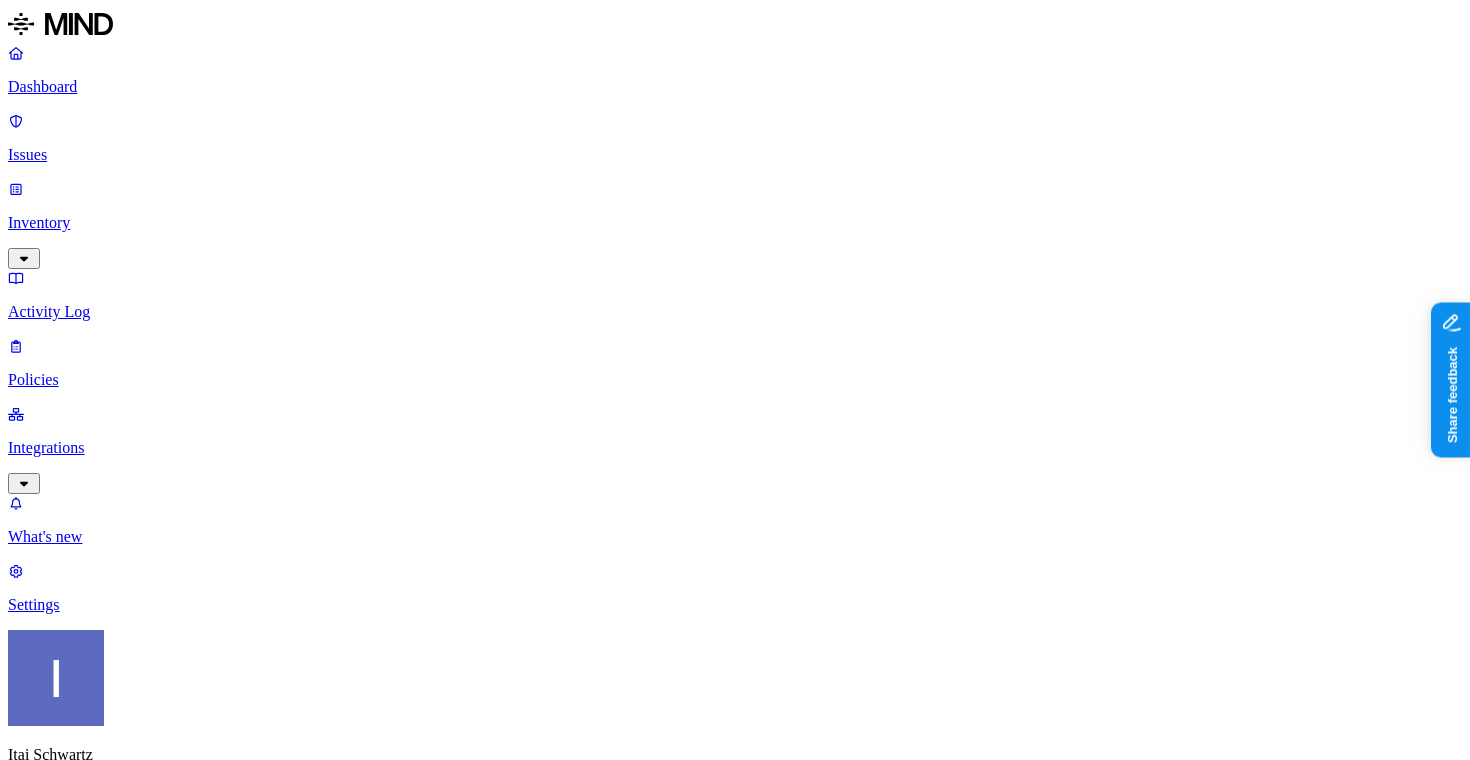scroll, scrollTop: 505, scrollLeft: 0, axis: vertical 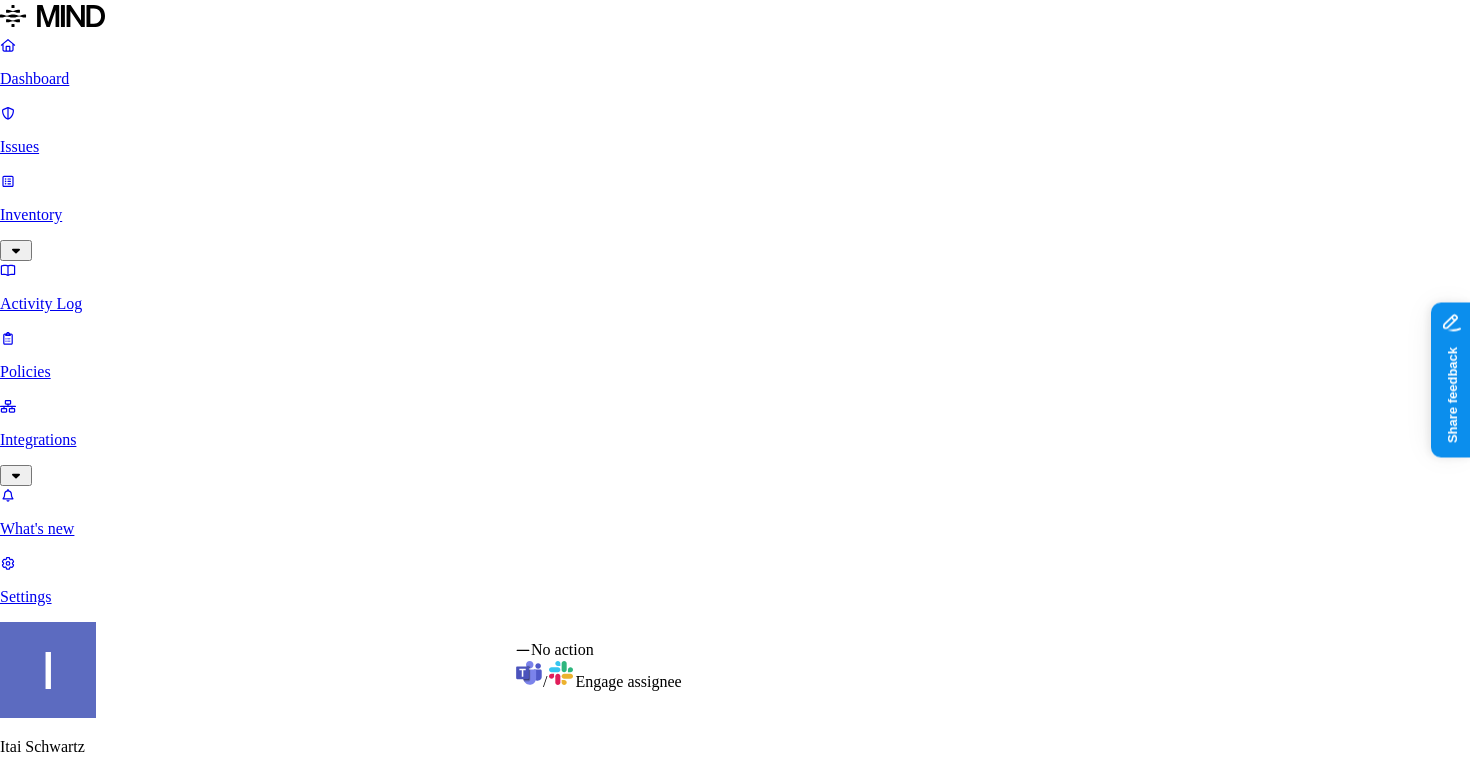 click on "Dashboard Issues Inventory Activity Log Policies Integrations What's new 1 Settings Itai Schwartz ACME New policy Policy name   Severity Select severity Low Medium High Critical   Description (Optional) Policy type Exfiltration Prevent sensitive data uploads Endpoint Exposure Detect sensitive data exposure Cloud Condition Define the data attributes, access levels, and data source locations that should trigger this exposure policy.  Note: A condition that matches any data with any access level is not valid, as it is too broad. For more details on condition guidelines, please refer to the   documentation DATA WHERE Classification is Secret ACCESS WHERE External access is Any external user LOCATION WHERE Application type is Egnyte Notifications Method None None Maya Raz prod-164.westus prod-82.westus test-avigail email test dadaa MH Teams test 2-25 dlp-ops test test-2 test-3 DLP Ops 2025 MH N EU Webhook - test webhook testing new-schema-test MH Webhook test site bad SOC Email DL lol itay aviran Tom" at bounding box center (735, 1072) 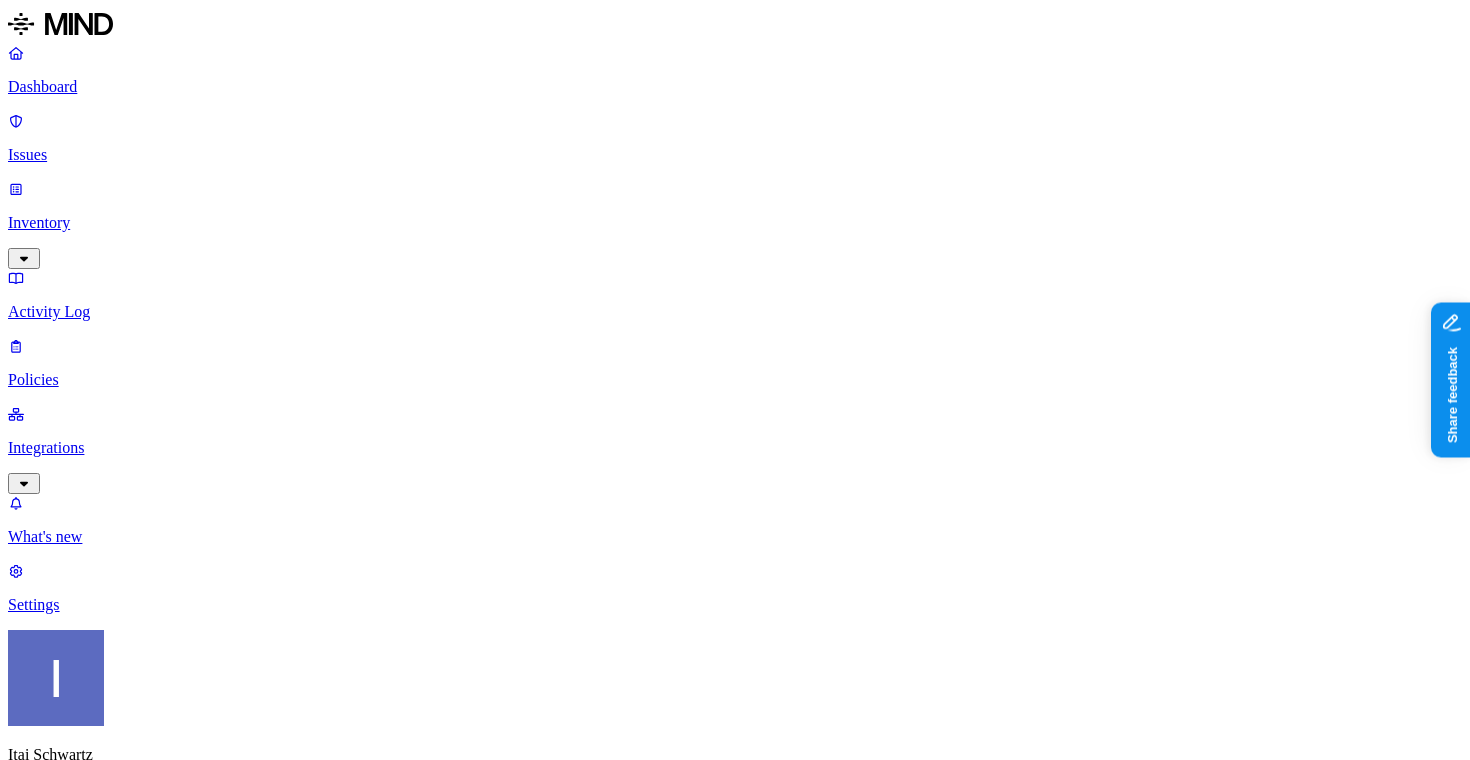 scroll, scrollTop: 755, scrollLeft: 0, axis: vertical 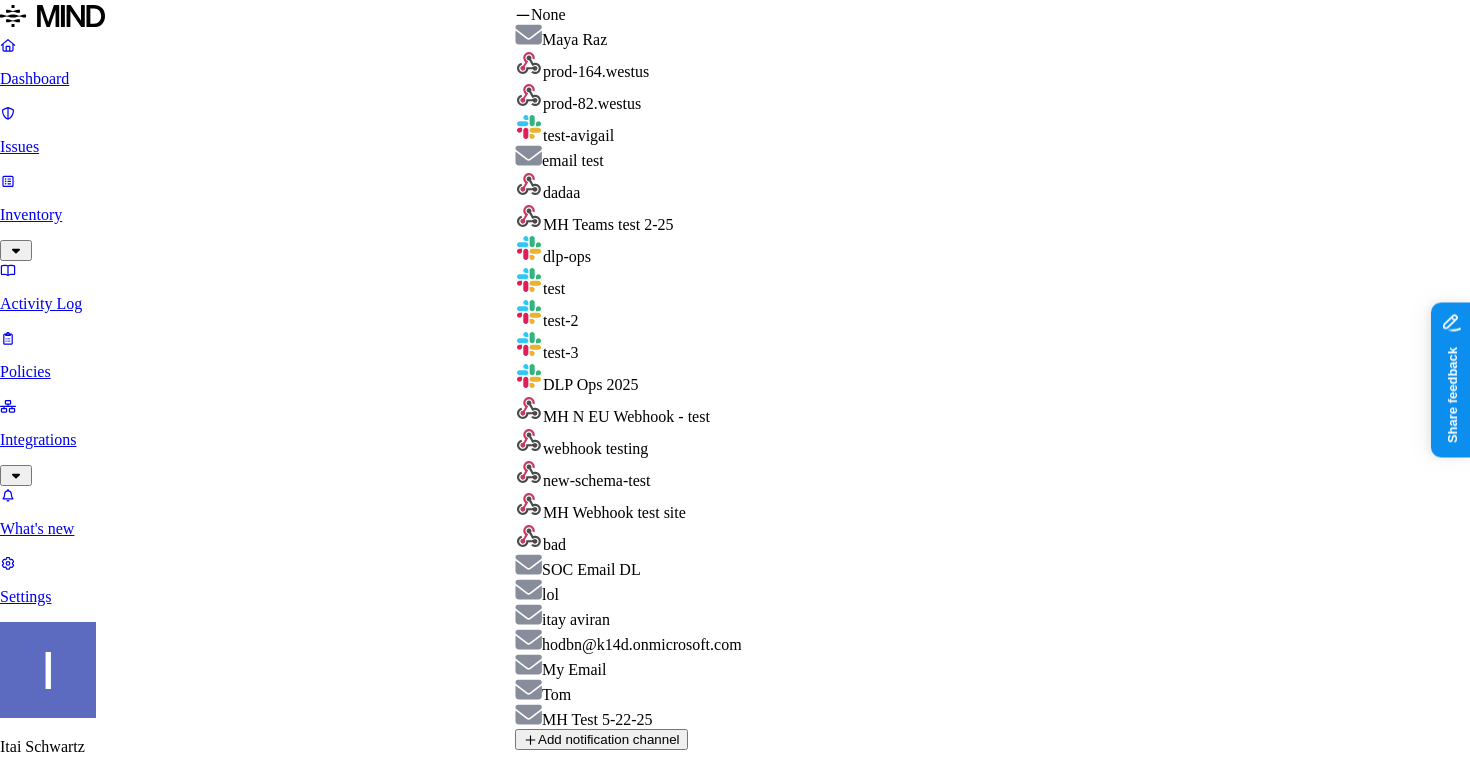 click on "Dashboard Issues Inventory Activity Log Policies Integrations What's new 1 Settings Itai Schwartz ACME New policy Policy name   Severity Select severity Low Medium High Critical   Description (Optional) Policy type Exfiltration Prevent sensitive data uploads Endpoint Exposure Detect sensitive data exposure Cloud Condition Define the data attributes, access levels, and data source locations that should trigger this exposure policy.  Note: A condition that matches any data with any access level is not valid, as it is too broad. For more details on condition guidelines, please refer to the   documentation DATA WHERE Classification is Secret ACCESS WHERE External access is Any external user LOCATION WHERE Application type is Egnyte Notifications Method None None Maya Raz prod-164.westus prod-82.westus test-avigail email test dadaa MH Teams test 2-25 dlp-ops test test-2 test-3 DLP Ops 2025 MH N EU Webhook - test webhook testing new-schema-test MH Webhook test site bad SOC Email DL lol itay aviran Tom" at bounding box center (735, 1072) 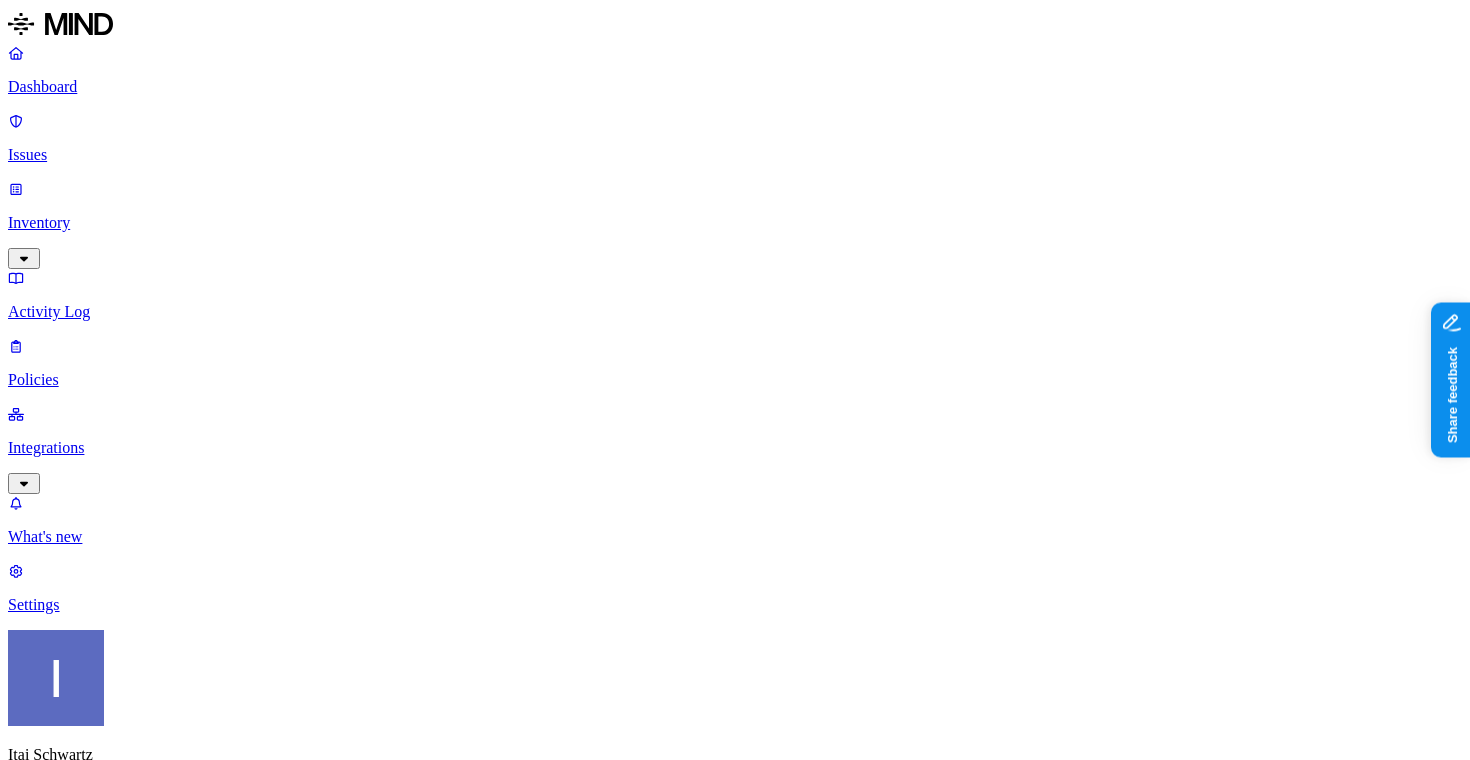 click on "Dashboard Issues Inventory Activity Log Policies Integrations What's new 1 Settings Itai Schwartz ACME New policy Policy name   Severity Select severity Low Medium High Critical   Description (Optional) Policy type Exfiltration Prevent sensitive data uploads Endpoint Exposure Detect sensitive data exposure Cloud Condition Define the data attributes, access levels, and data source locations that should trigger this exposure policy.  Note: A condition that matches any data with any access level is not valid, as it is too broad. For more details on condition guidelines, please refer to the   documentation DATA WHERE Classification is Secret ACCESS WHERE External access is Any external user LOCATION WHERE Application type is Egnyte Notifications Method None None Maya Raz prod-164.westus prod-82.westus test-avigail email test dadaa MH Teams test 2-25 dlp-ops test test-2 test-3 DLP Ops 2025 MH N EU Webhook - test webhook testing new-schema-test MH Webhook test site bad SOC Email DL lol itay aviran Tom" at bounding box center (735, 1076) 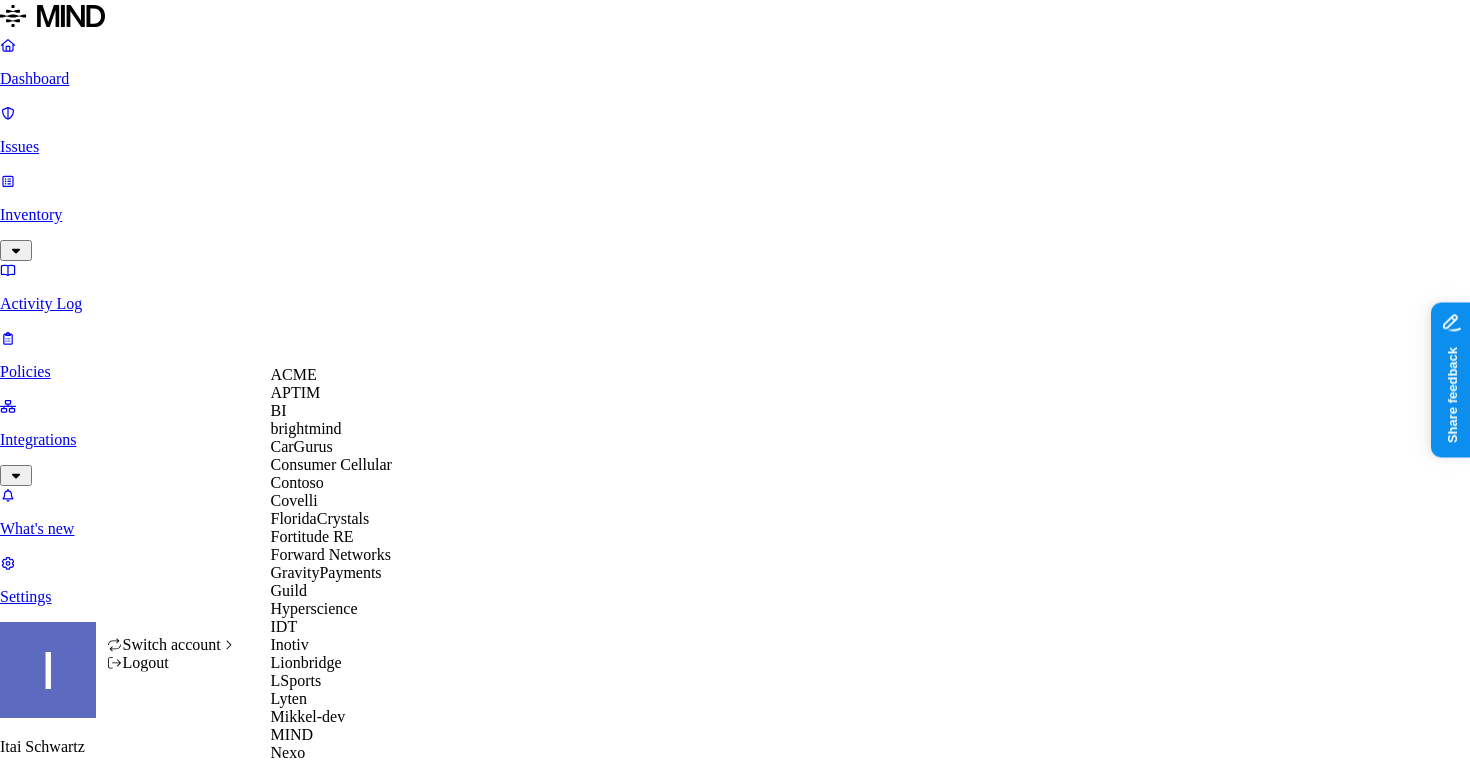 scroll, scrollTop: 946, scrollLeft: 0, axis: vertical 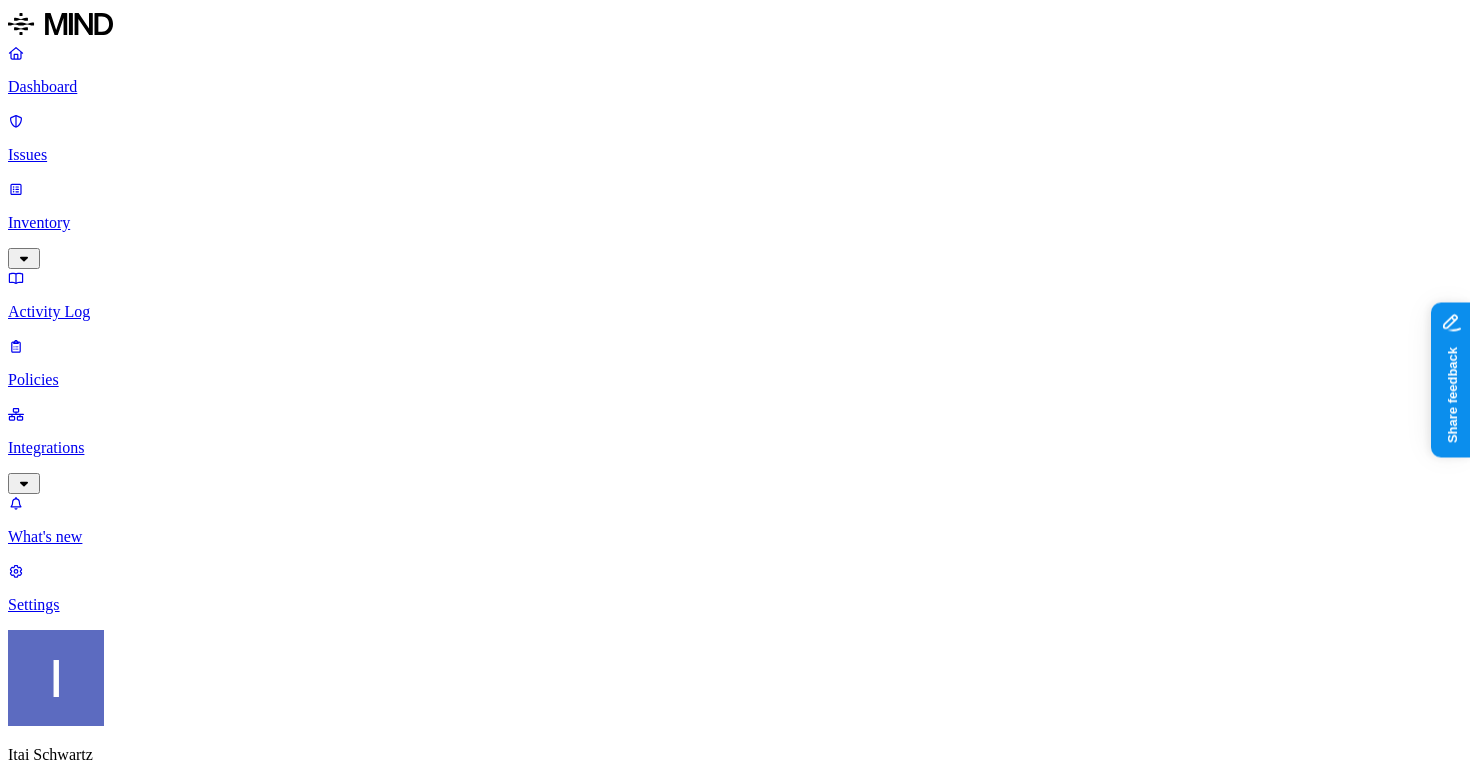 click on "Exposure" at bounding box center (89, 916) 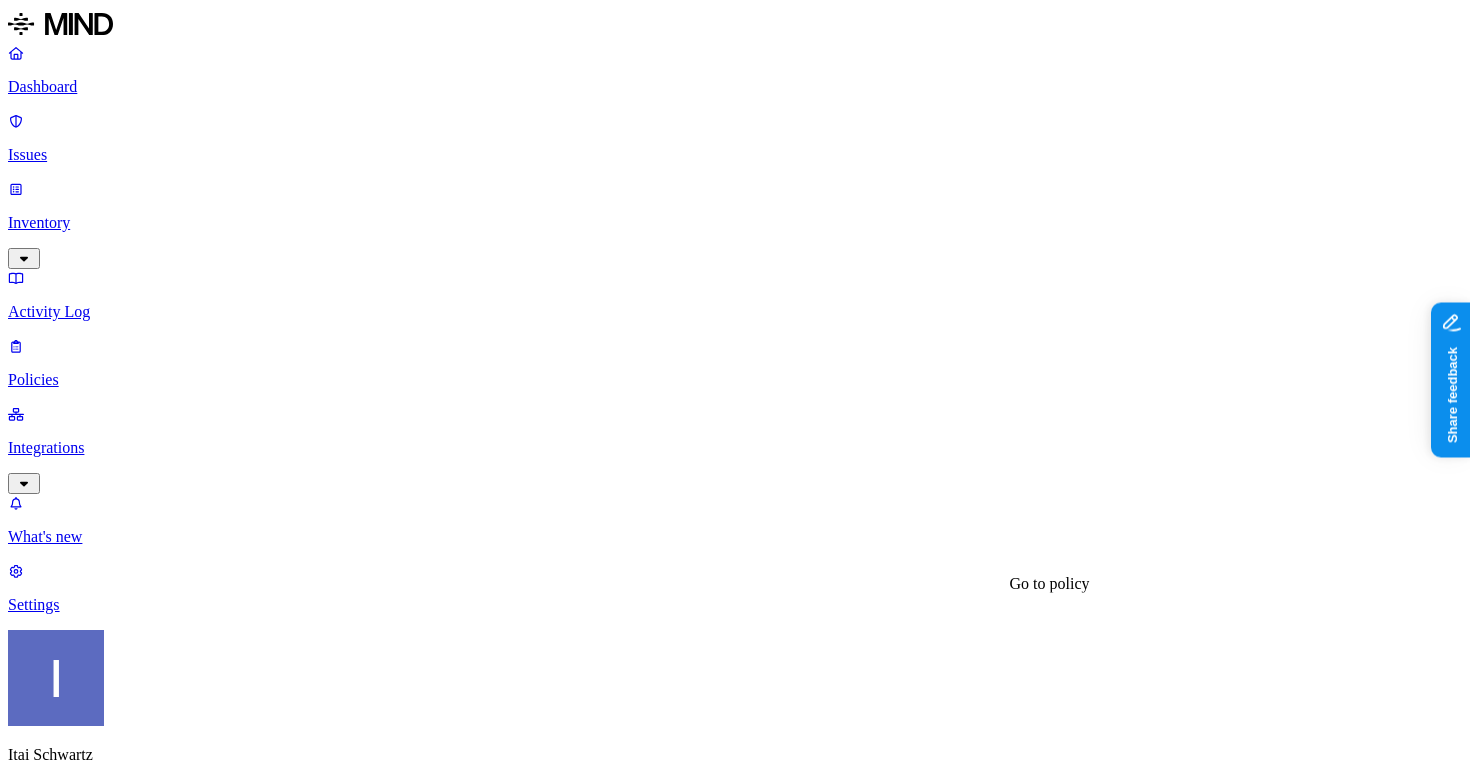 click on "TS Custom policy_Unmanaged accounts" at bounding box center [155, 2510] 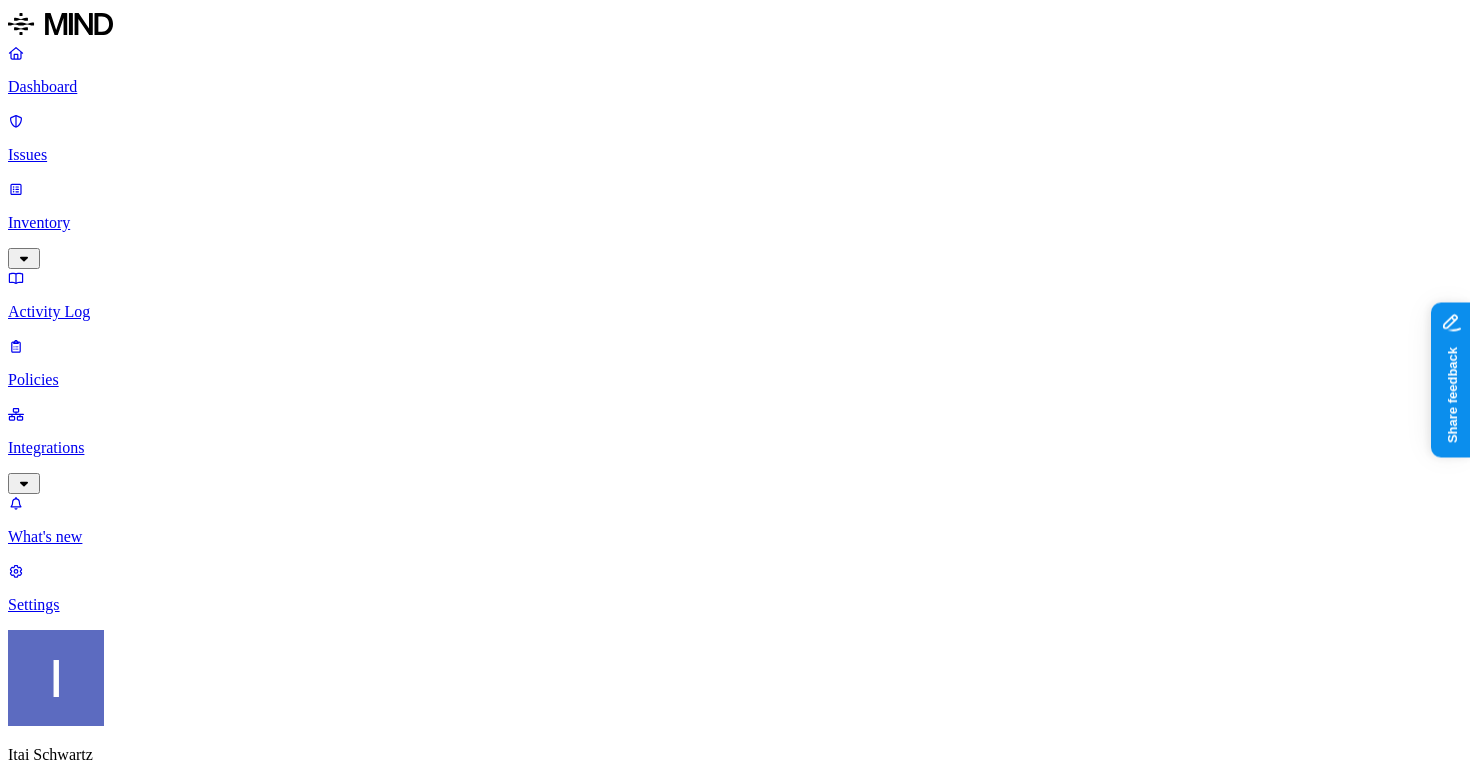 scroll, scrollTop: 2, scrollLeft: 0, axis: vertical 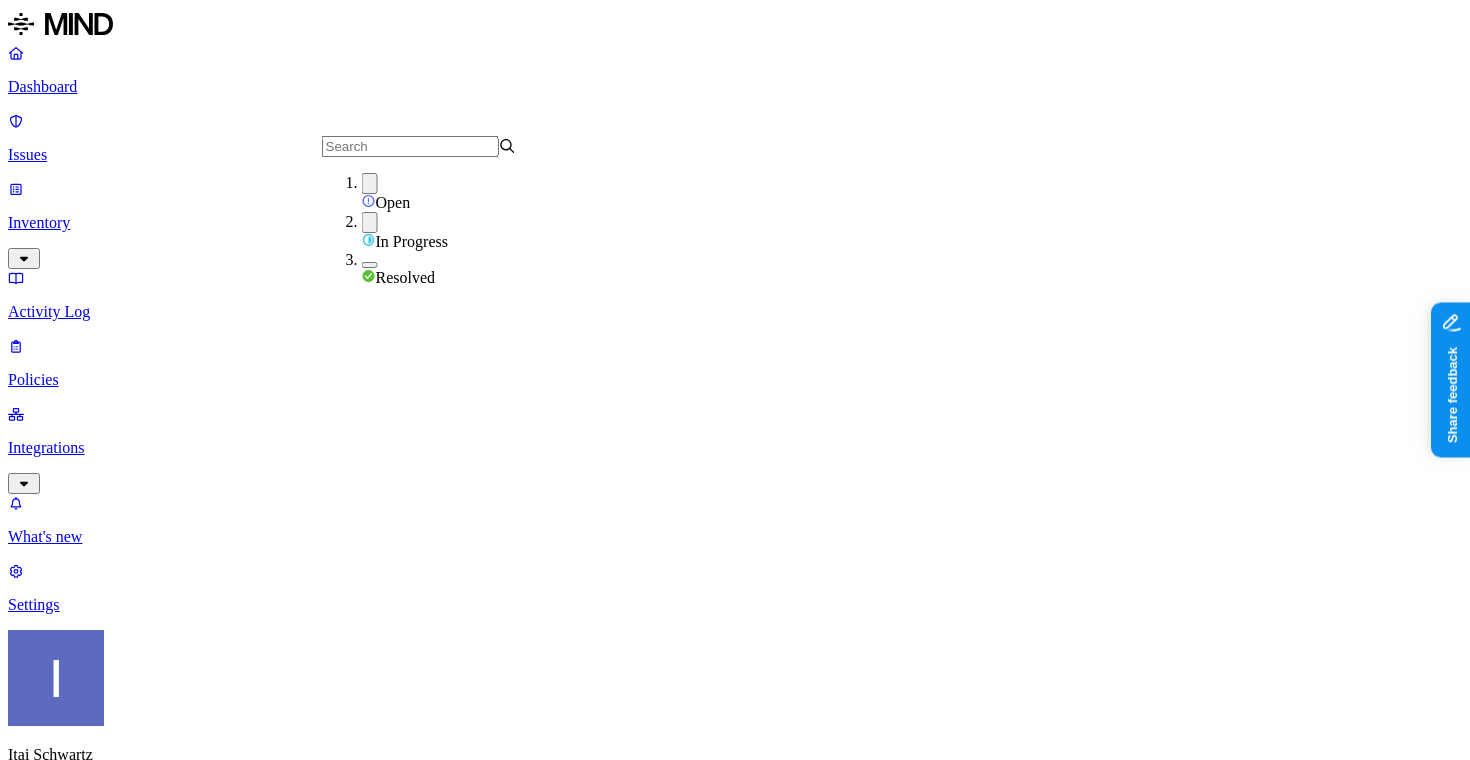 click on "Resolved" at bounding box center (459, 269) 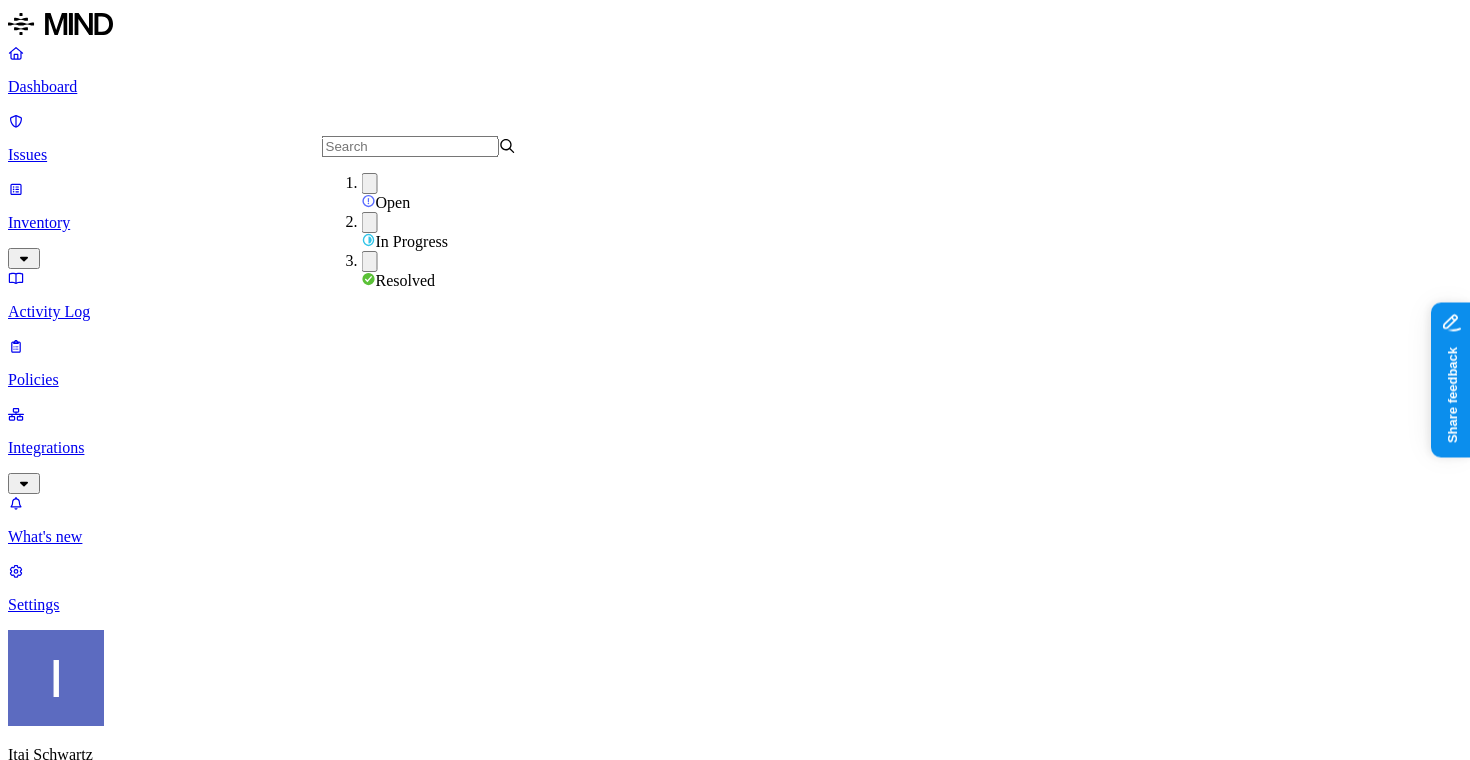 click on "Issues" at bounding box center [735, 868] 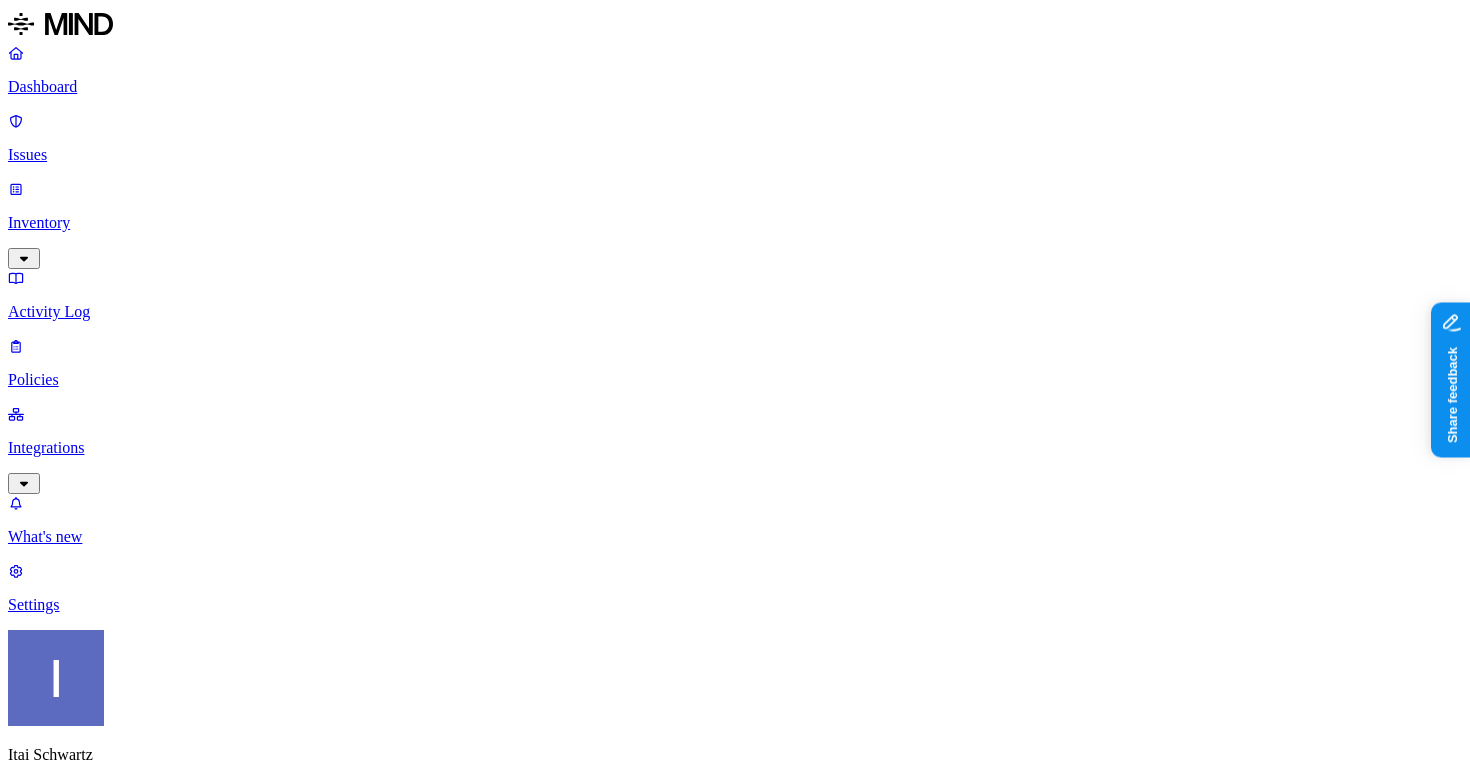 scroll, scrollTop: 687, scrollLeft: 649, axis: both 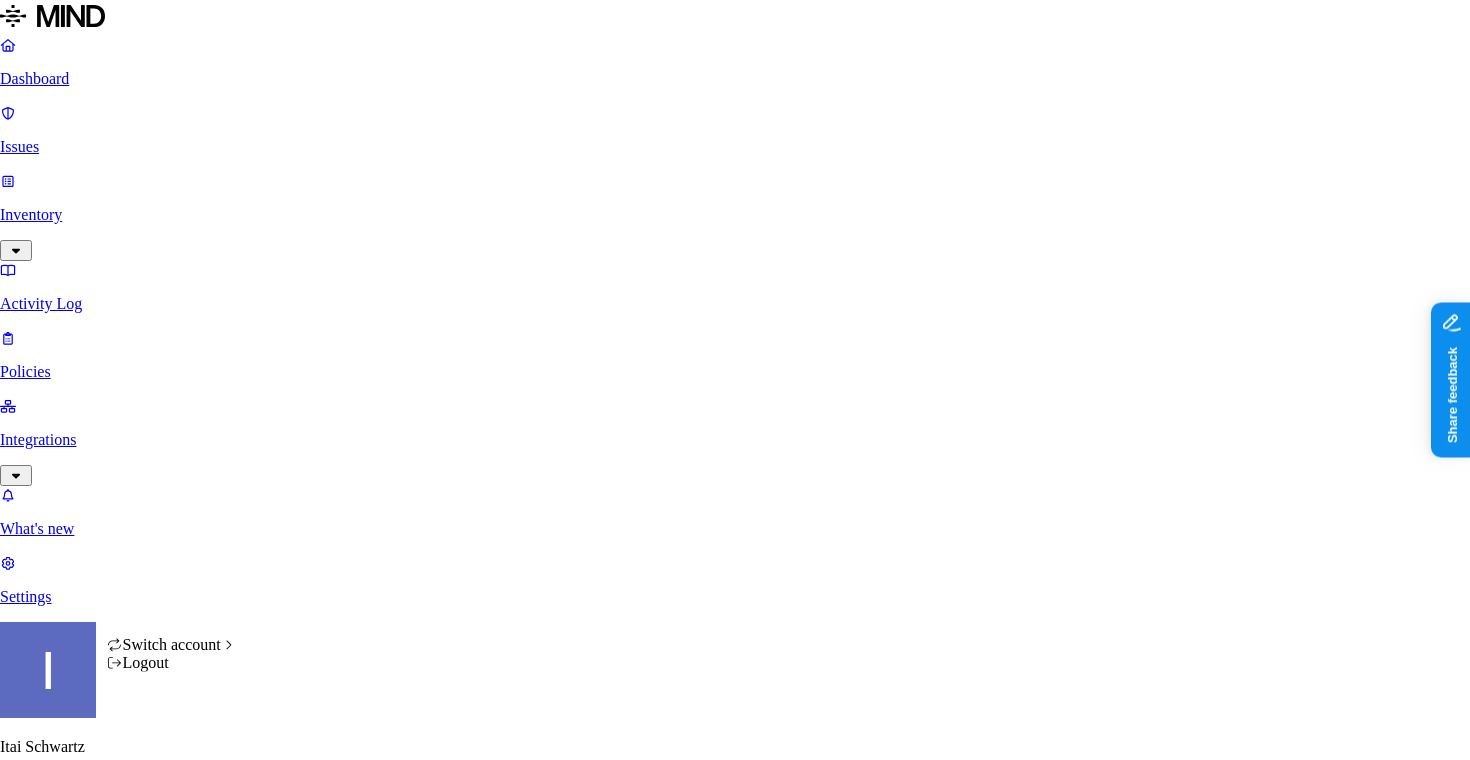 click on "Dashboard Issues Inventory Activity Log Policies Integrations What's new 1 Settings Itai Schwartz ThoughtSpot Dashboard 495 Discovery Detection Prevention Last update: 07:21 AM Scanned resources 3.9M Resources by integration 3.08M Google Drive 630K ThoughtSpot Jira 123K ThoughtSpot 40.1K ThoughtSpot Confluence 17.5K ThoughtSpot Office365 4.12K ThoughtSpot Box PII 649K Person Name 579K Email address 531K Phone number 195K Address 180K IBAN 7.35K Date of birth 3.75K PCI 1.13K Credit card 1.13K Secrets 949 AWS credentials 377 Encryption Key 321 Password 145 GCP credentials 144 Databricks credentials 64 Github credentials 28 Other 579K Source code 579K Top resources with sensitive data Resource Sensitive records Owner Last access Cleanse_and_Enrich_Results.csv SSN 1 Email address 150368 Person Name 1 Address 326 Phone number 28982 IT Gdrive organizations.csv SSN 2 Email address 111395 Person Name 3 Address 360 Phone number 37786 Tim Krings testing.zip Email address 100742 AWS credentials 8 1 7 15002 17" at bounding box center (735, 2063) 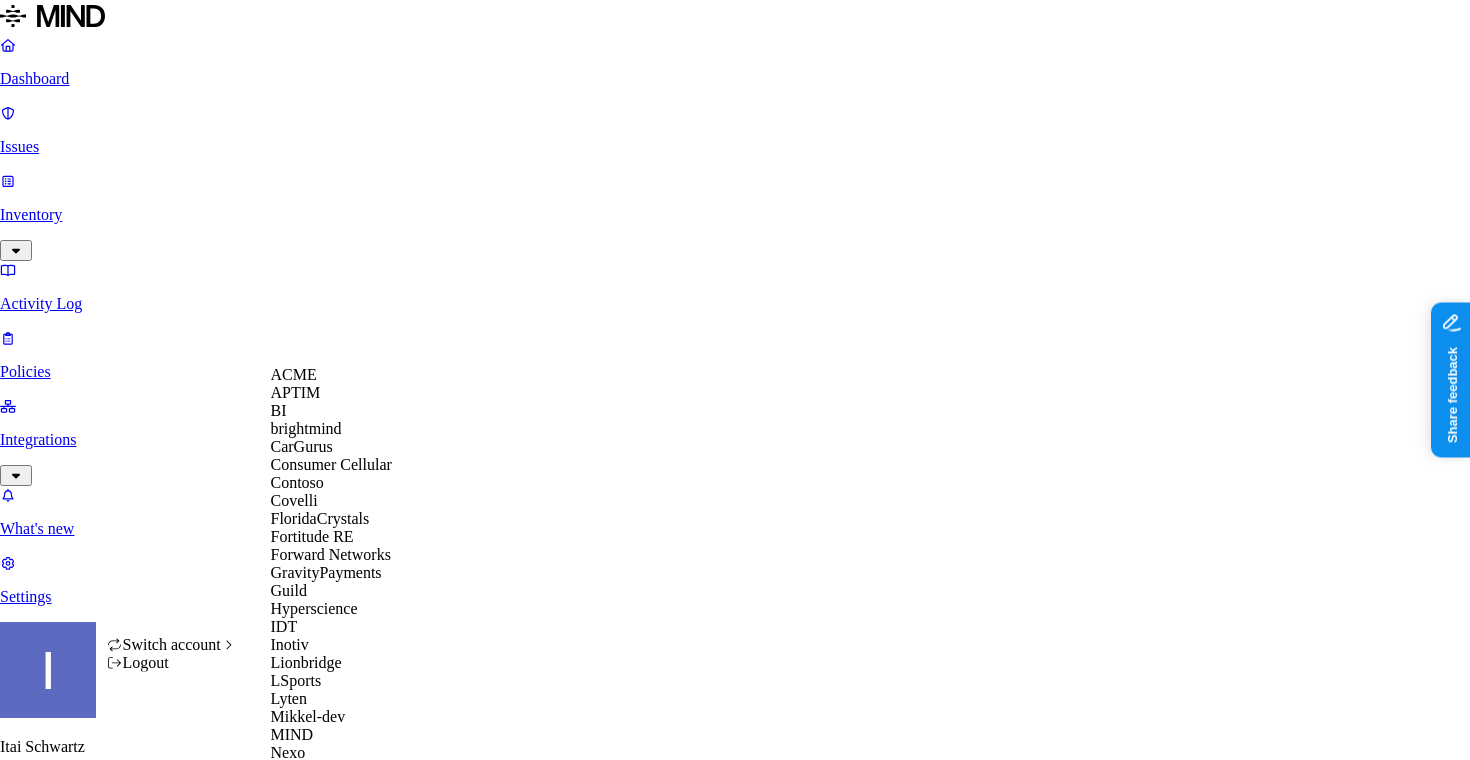 scroll, scrollTop: 992, scrollLeft: 0, axis: vertical 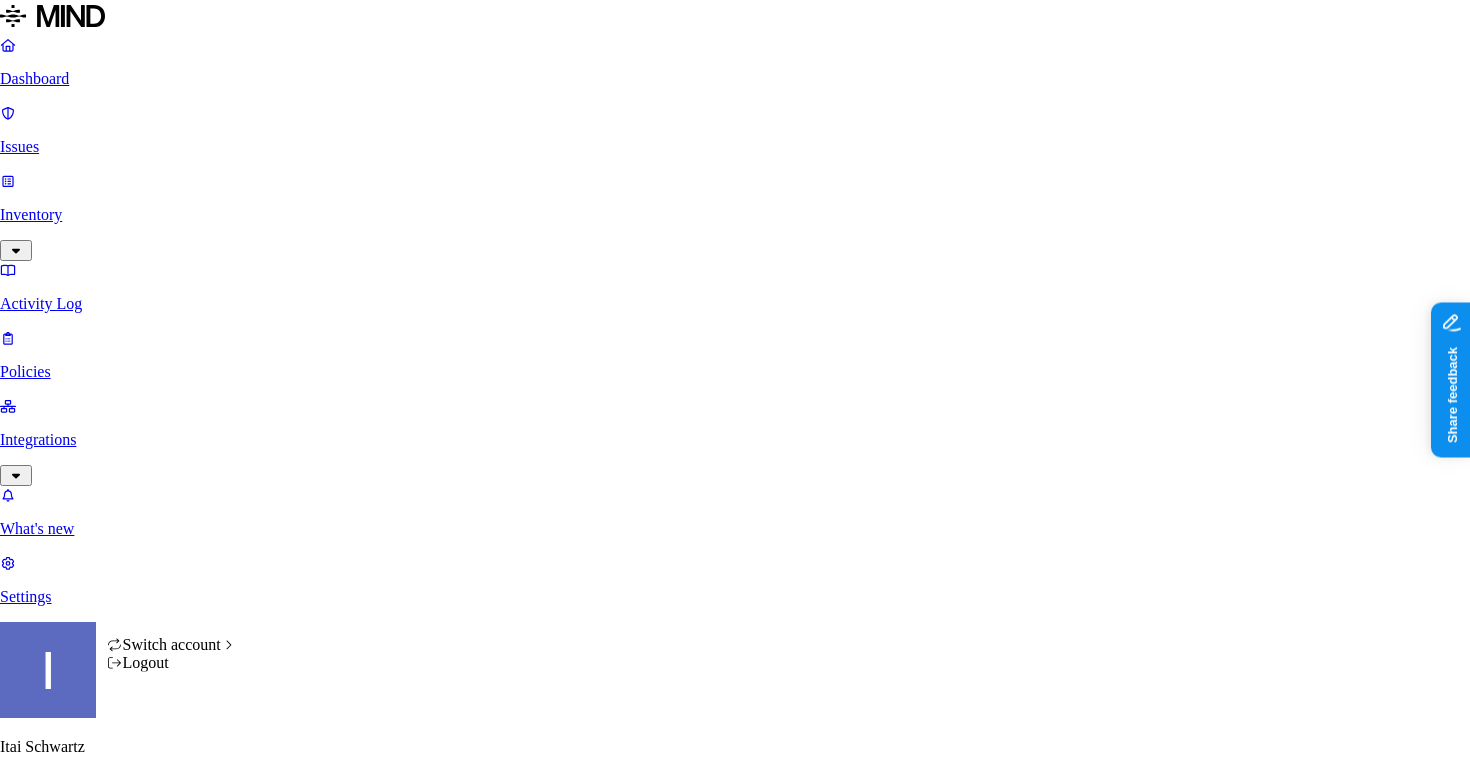 click on "Dashboard Issues Inventory Activity Log Policies Integrations What's new 1 Settings [FIRST] [LAST] Yageo Dashboard 0 Discovery Detection Prevention Last update: [TIME] Scanned resources 28.2M Resources by integration 28.2M O365 PII 1.25M Person Name 1.03M Email address 866K Phone number 364K Address 199K IBAN 83.1K SSN 8.37K PCI 5.09K Credit card 5.09K Secrets 3.91K Password 2.84K Azure credentials 763 Encryption Key 279 AWS credentials 18 GCP credentials 4 OpenAI API Key 4 Other 1.53M Source code 1.53M CUI 7 Top resources with sensitive data Resource Sensitive records Owner Last access Candidates and Opportunities.xlsx Email address 5000 Person Name 648 Address 94 Phone number 5000 [FIRST] [LAST] [MONTH] [DAY], [YEAR], [TIME] 5. AdventureWorks DW 2012.accdb Email address 5000 Person Name 331 Address 386 Phone number 5000 [FIRST] [LAST] [MONTH] [DAY], [YEAR], [TIME] Email address" at bounding box center [735, 1560] 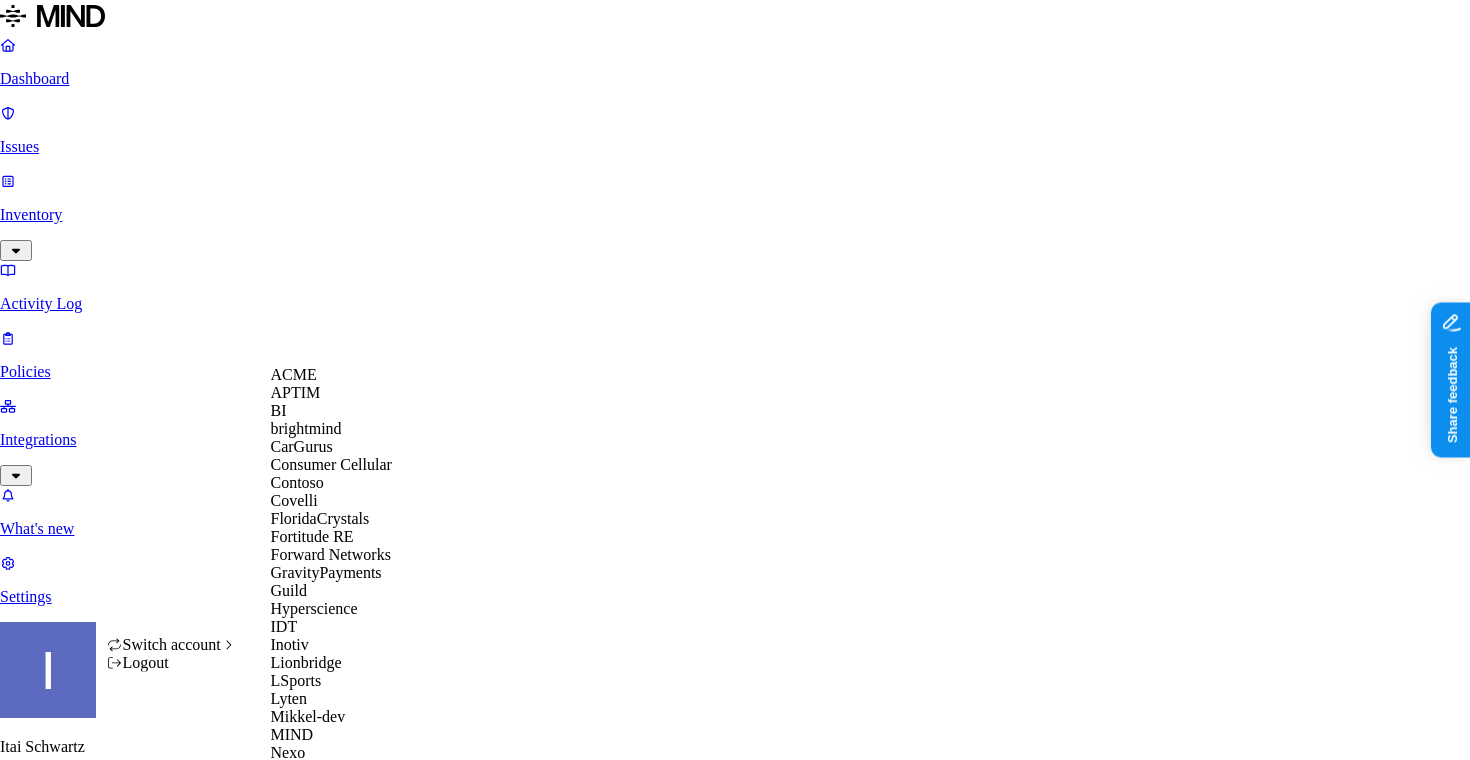 scroll, scrollTop: 946, scrollLeft: 0, axis: vertical 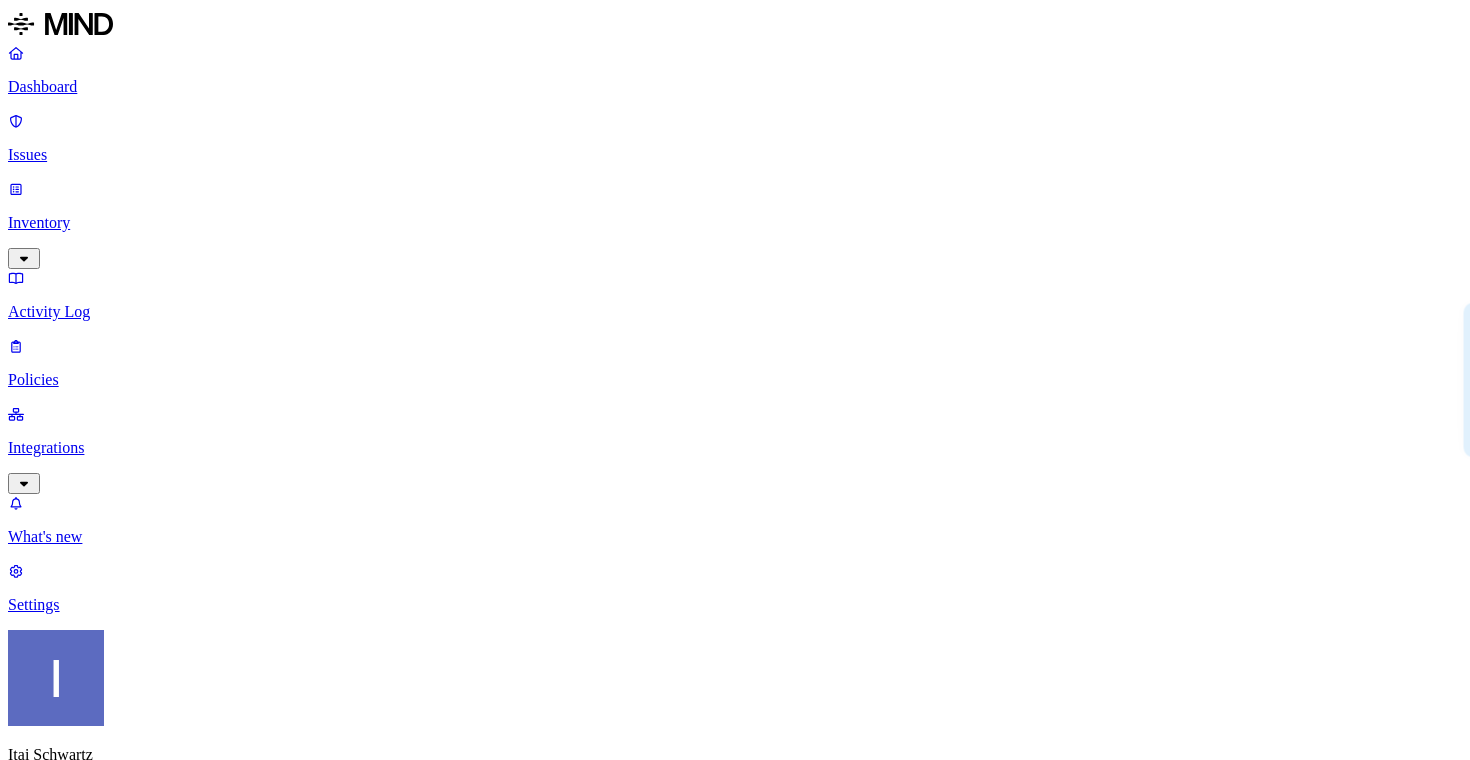 click on "Integrations" at bounding box center [735, 448] 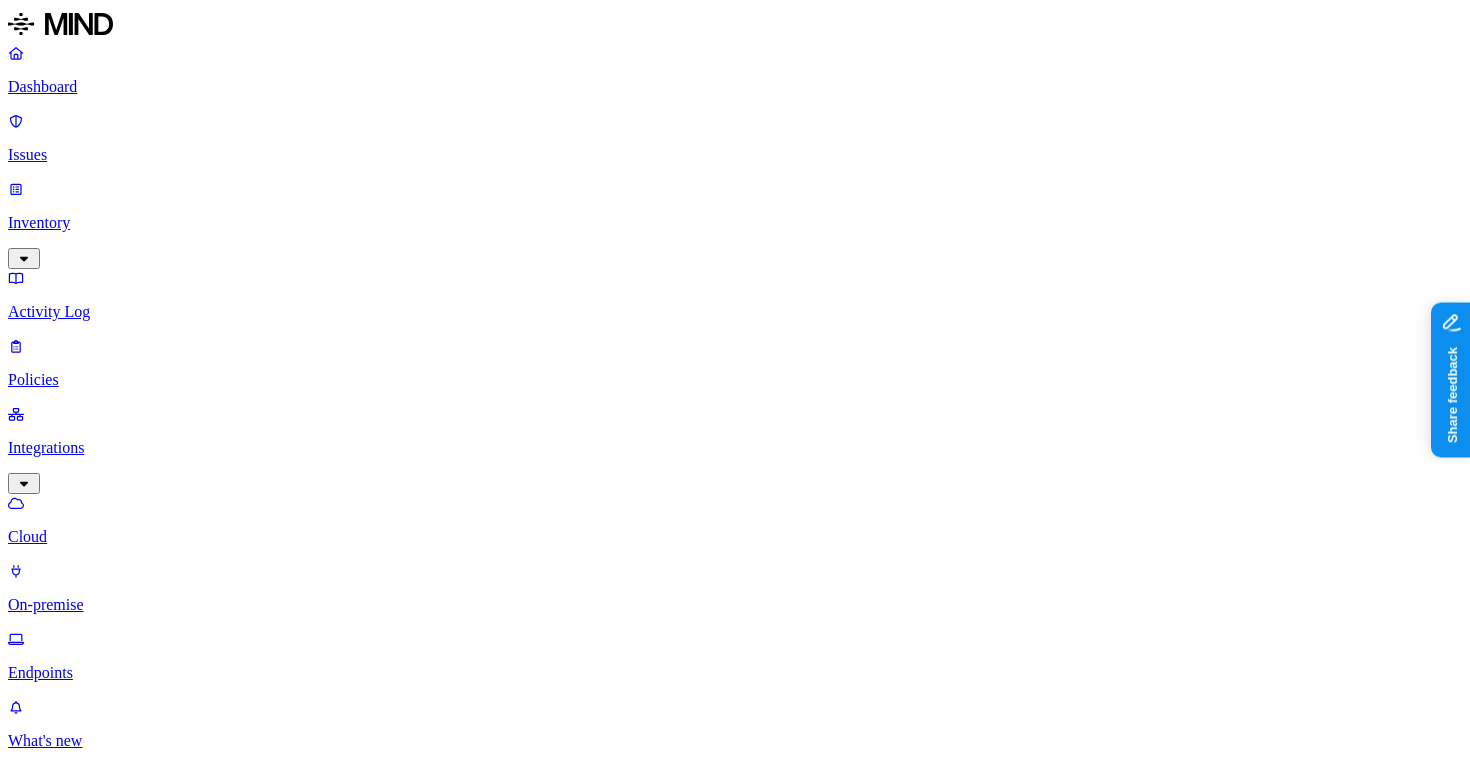 scroll, scrollTop: 0, scrollLeft: 0, axis: both 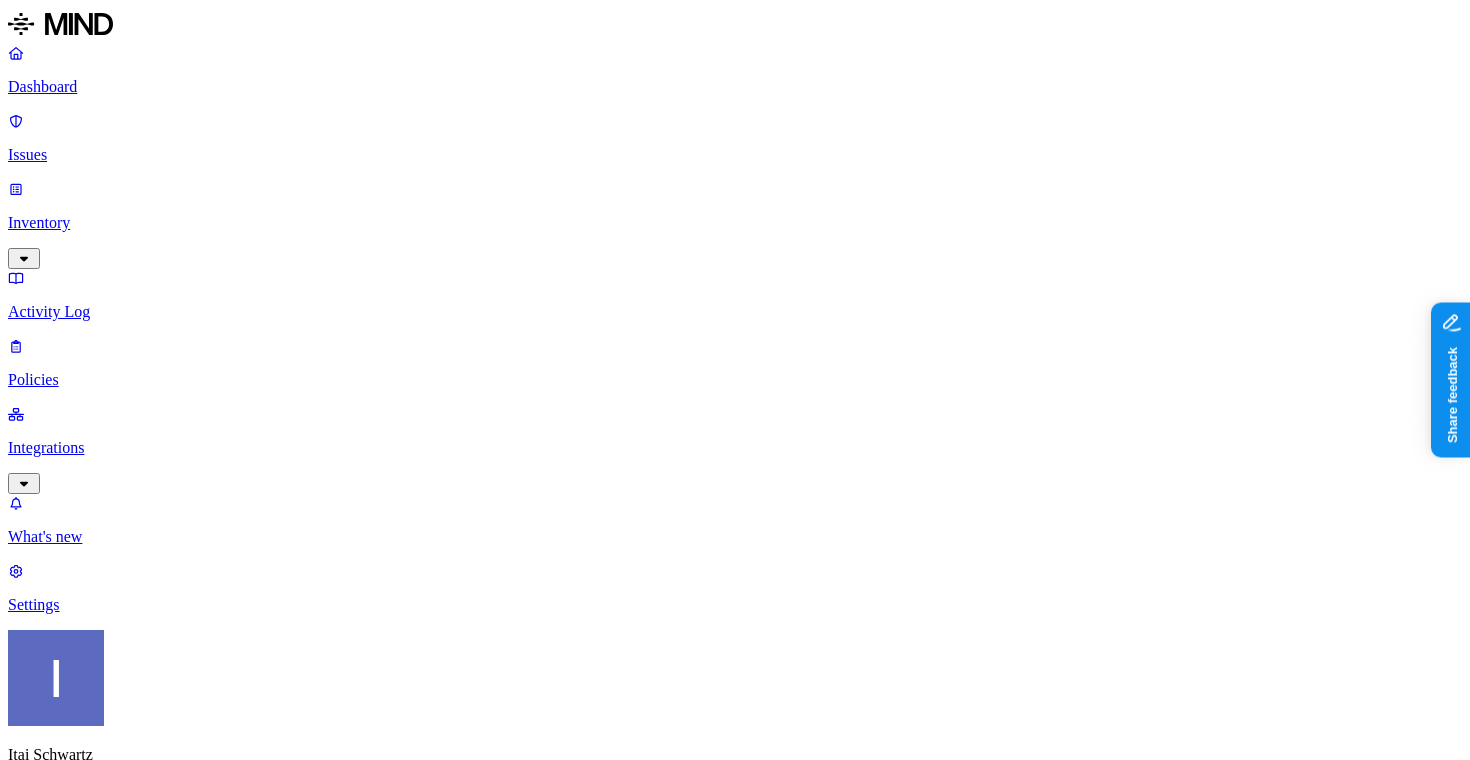 click on "Prevention" at bounding box center (195, 1984) 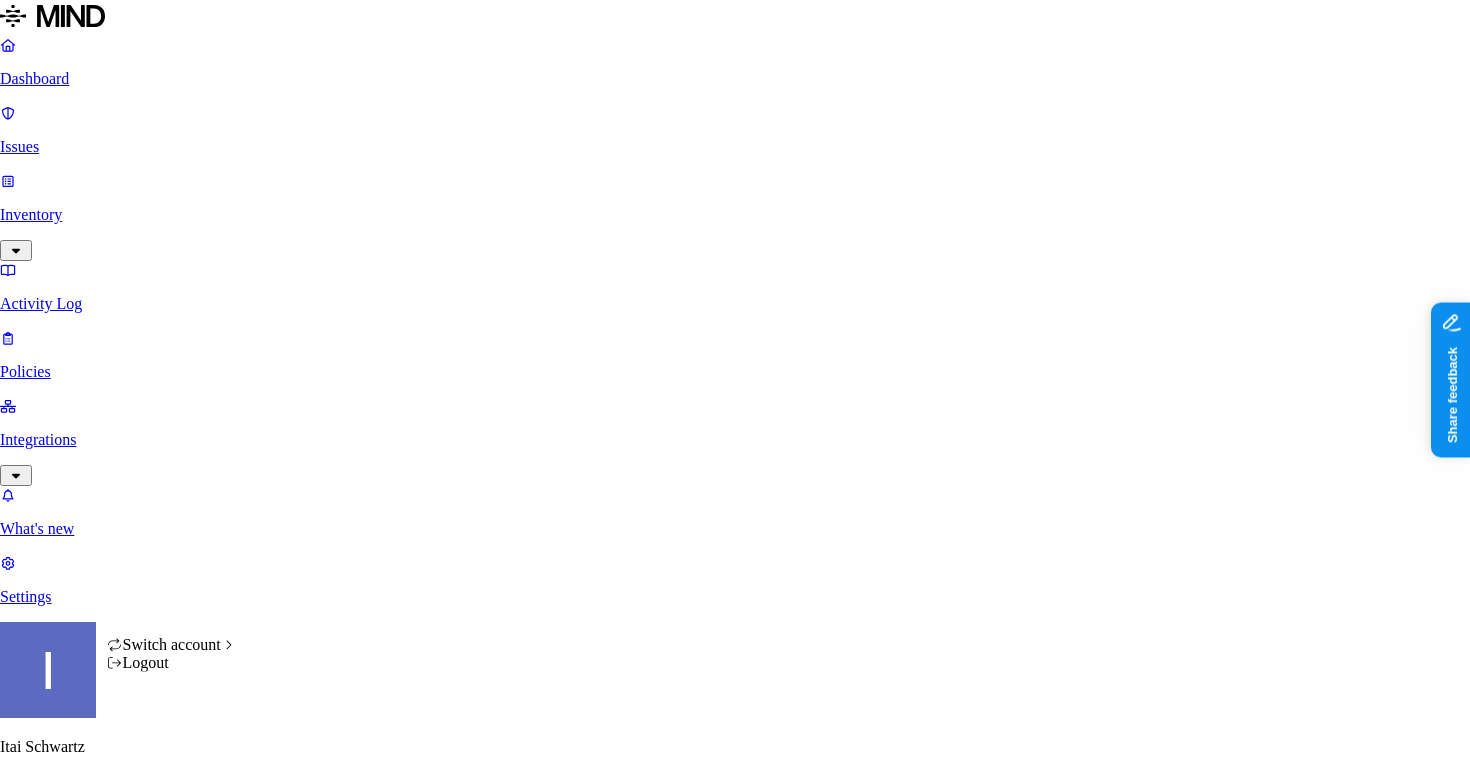 click on "Dashboard Issues Inventory Activity Log Policies Integrations What's new 1 Settings Itai Schwartz ThoughtSpot Dashboard 492 Discovery Detection Prevention Timeframe: Last 30 days   |   Last update: 07:21 AM Exfiltration incidents Monitored Blocked Overridden 208 Total Incidents by data classification 131 Secrets 68 PII / PHI 9 PCI Incidents per day Overridden Monitored Blocked Top file upload destinations Destination # uploaded files drive.google.com 43.4K docs.google.com 8.45K codesandbox.io 8.19K gemini.google.com 7.08K photos.google.com 5.87K Most recent incidents Policy Destination User Action taken Time TS Custom policy_Unmanaged accounts web.whatsapp.com rijad.r@thoughtspot.com Blocked Aug 2, 2025, 09:53 PM PCI upload to social network web.whatsapp.com rijad.r@thoughtspot.com Blocked Aug 2, 2025, 09:53 PM TS Custom policy_Unmanaged accounts mail.google.com justin.malloy@thoughtspot.com Overridden Aug 1, 2025, 08:33 PM PII upload to communication platforms mail.google.com Monitored Blocked 39 3" at bounding box center (735, 2093) 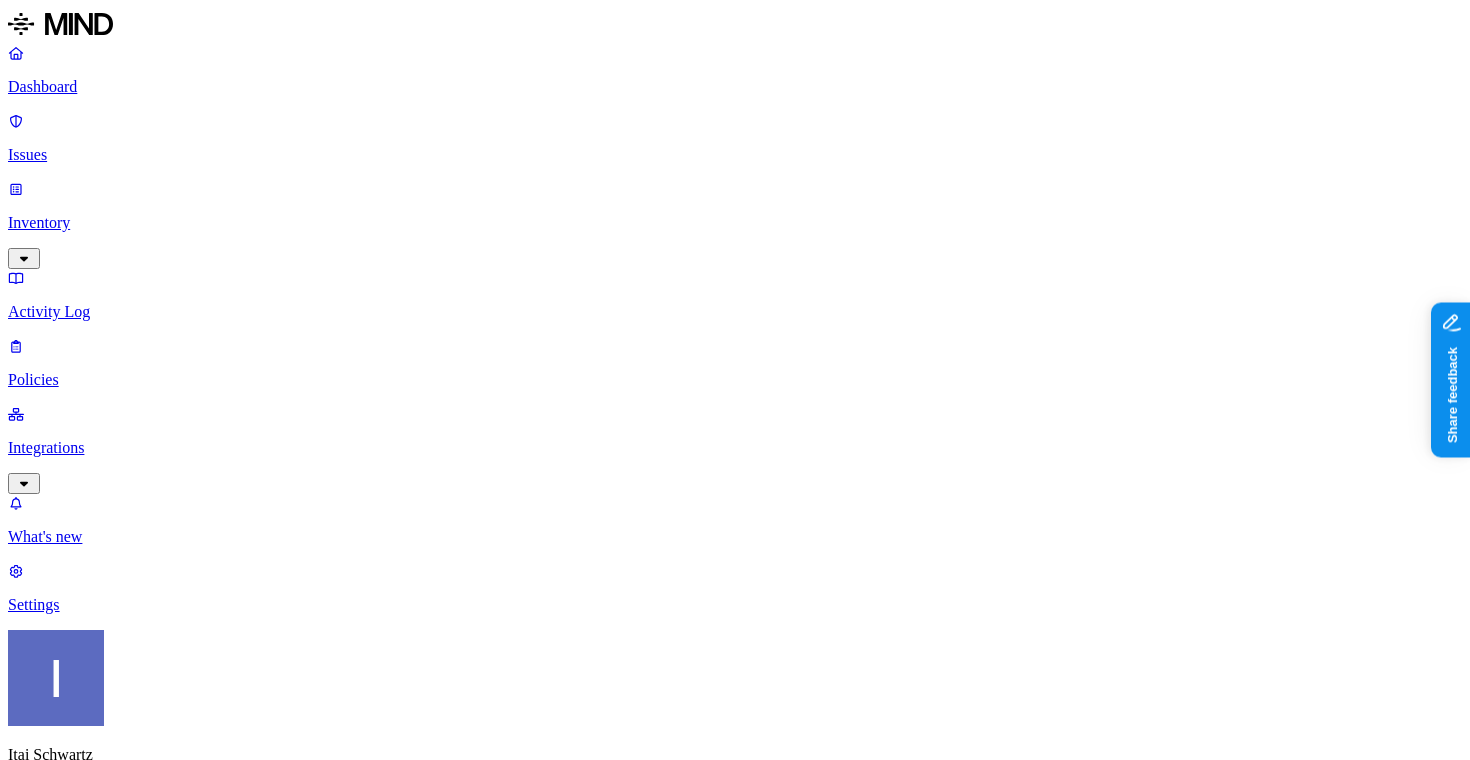 click on "Integrations" at bounding box center (735, 448) 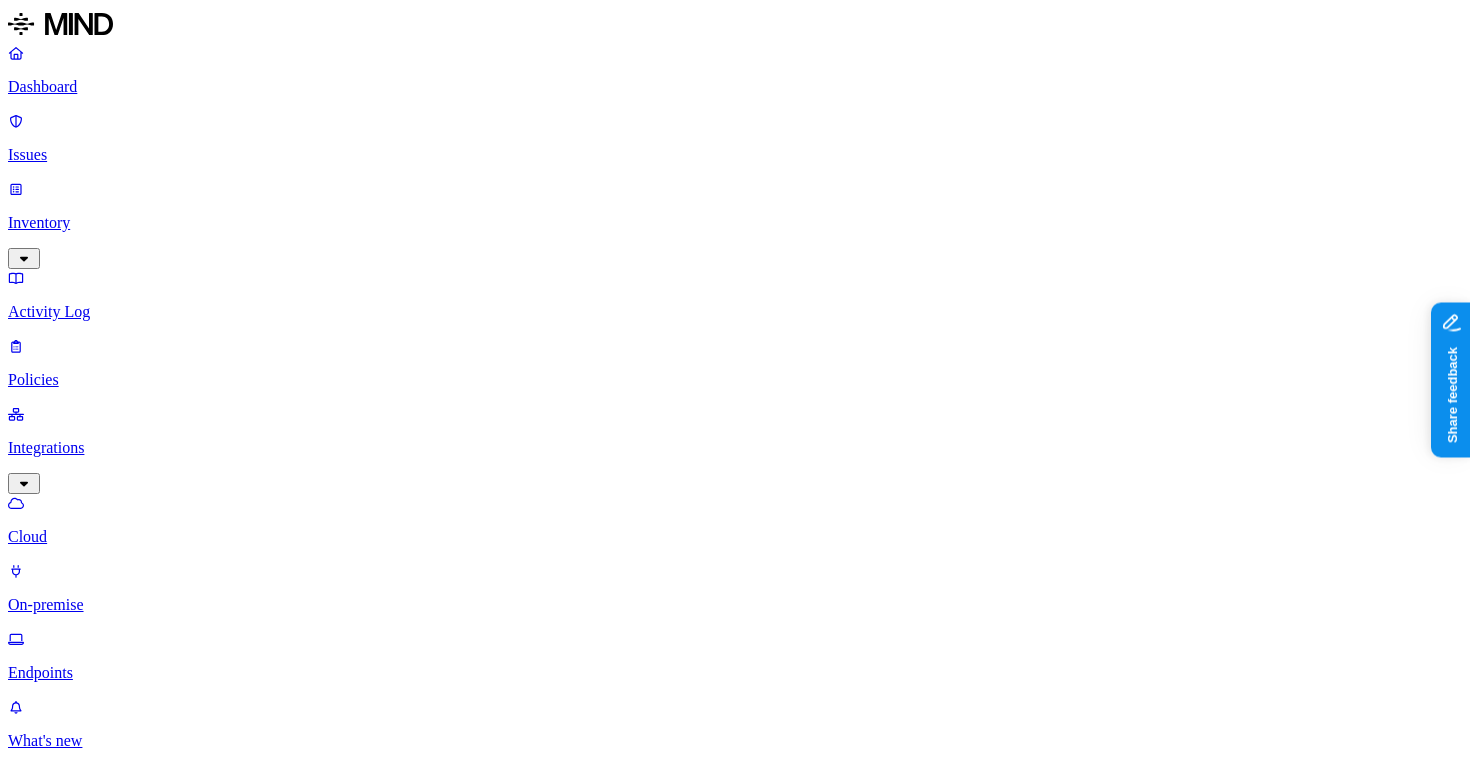 scroll, scrollTop: 0, scrollLeft: 0, axis: both 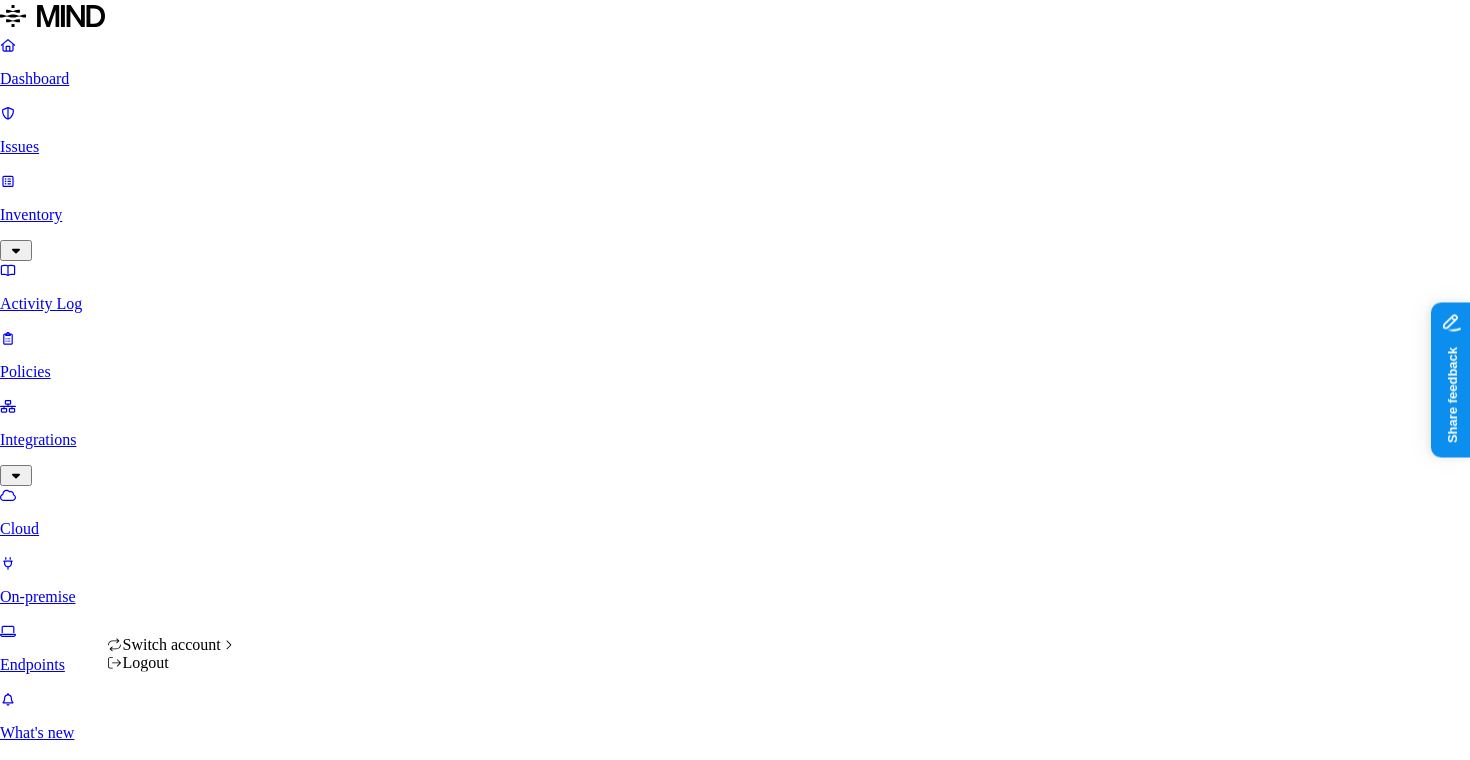 click on "Dashboard Issues Inventory Activity Log Policies Integrations Cloud On-premise Endpoints What's new 1 Settings Itai Schwartz ThoughtSpot Endpoints Deploy Deployment status Agent status Browser Last seen 2,198 Endpoints Hostname Deployment status Agent status Browsers Users Last seen Agent version blr-umesh.i Deployed Online umesh.indoriya Aug 4, 2025, 08:57 AM 1.230.26 rem-elijahws-macbook-air.local Deployed Online elijahwillis Aug 4, 2025, 08:57 AM 1.230.26 hyd-gopalakrishna.bo Deployed Online gopalakrishna.bondal  + 1 Aug 4, 2025, 08:57 AM 1.230.26 blr-manas.b Deployed Online manas.bhadouria  + 1 Aug 4, 2025, 08:57 AM v1.228.29 blr-kedar.k Deployed Online kedar.kulkarni  + 1 Aug 4, 2025, 08:57 AM 1.230.26 hyd-yash.g Deployed Online yash.gupta Aug 4, 2025, 08:57 AM 1.230.26 blr-peeyush.v Deployed Online peeyush.vardhan  + 1 Aug 4, 2025, 08:56 AM 1.230.26 blr-vidushi.v Deployed Online vidushi.vats Aug 4, 2025, 08:56 AM 1.230.26 hyd-srinithya.ch Deployed Online srinithya.chikyala 1.230.26 Online" at bounding box center [735, 1798] 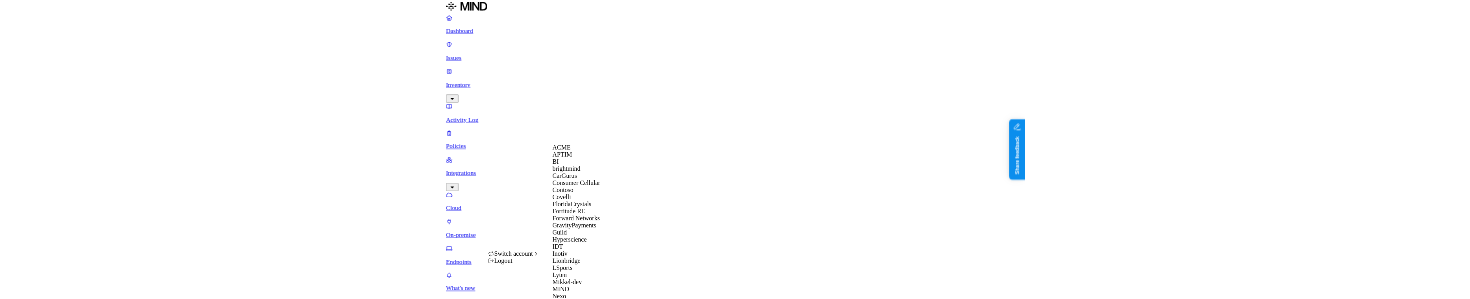 scroll, scrollTop: 0, scrollLeft: 0, axis: both 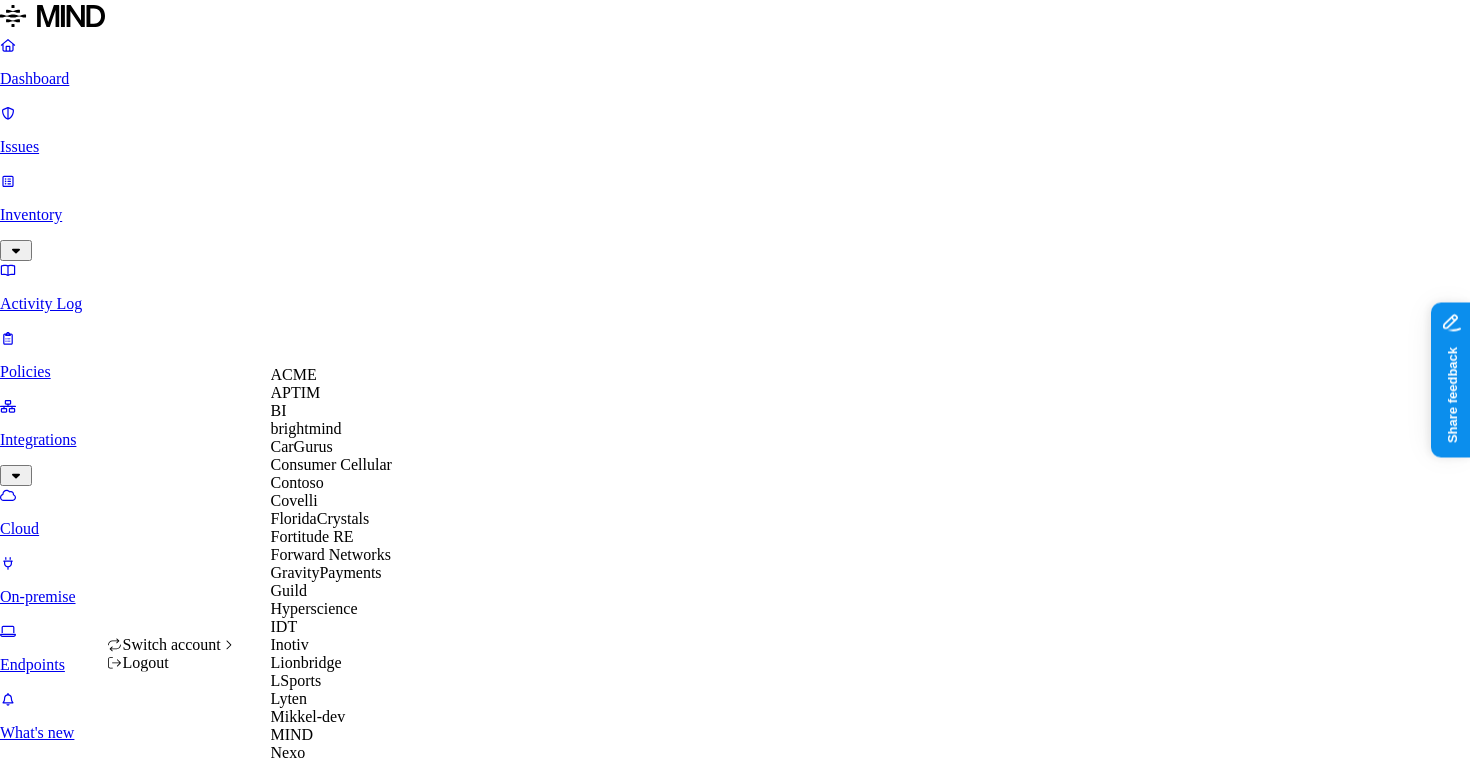 click on "Dashboard Issues Inventory Activity Log Policies Integrations Cloud On-premise Endpoints What's new 1 Settings Itai Schwartz ThoughtSpot Endpoints Deploy Deployment status Agent status Browser Last seen 2,198 Endpoints Hostname Deployment status Agent status Browsers Users Last seen Agent version blr-umesh.i Deployed Online umesh.indoriya Aug 4, 2025, 08:57 AM 1.230.26 rem-elijahws-macbook-air.local Deployed Online elijahwillis Aug 4, 2025, 08:57 AM 1.230.26 hyd-gopalakrishna.bo Deployed Online gopalakrishna.bondal  + 1 Aug 4, 2025, 08:57 AM 1.230.26 blr-manas.b Deployed Online manas.bhadouria  + 1 Aug 4, 2025, 08:57 AM v1.228.29 blr-kedar.k Deployed Online kedar.kulkarni  + 1 Aug 4, 2025, 08:57 AM 1.230.26 hyd-yash.g Deployed Online yash.gupta Aug 4, 2025, 08:57 AM 1.230.26 blr-peeyush.v Deployed Online peeyush.vardhan  + 1 Aug 4, 2025, 08:56 AM 1.230.26 blr-vidushi.v Deployed Online vidushi.vats Aug 4, 2025, 08:56 AM 1.230.26 hyd-srinithya.ch Deployed Online srinithya.chikyala 1.230.26 Online" at bounding box center (735, 1798) 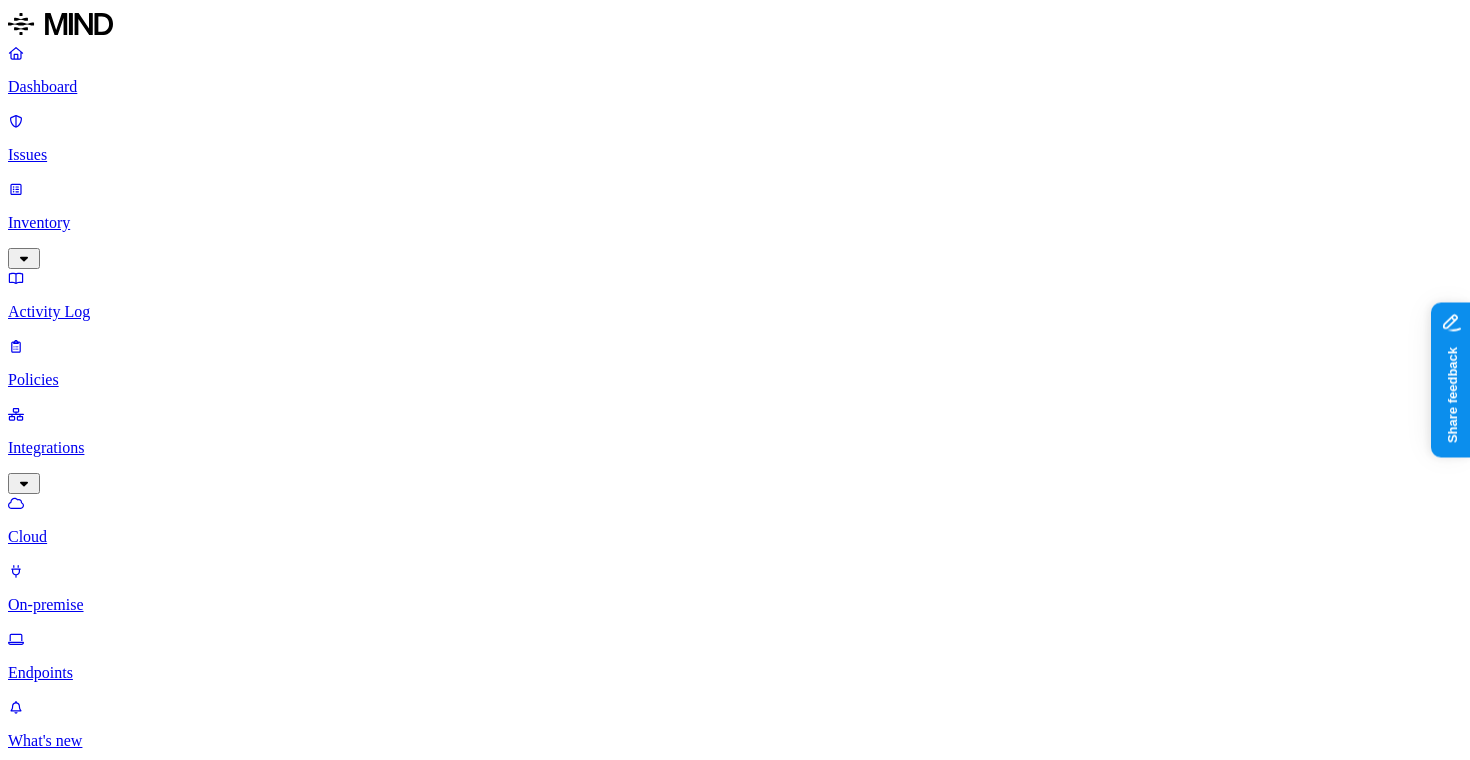 click on "Settings" at bounding box center (735, 809) 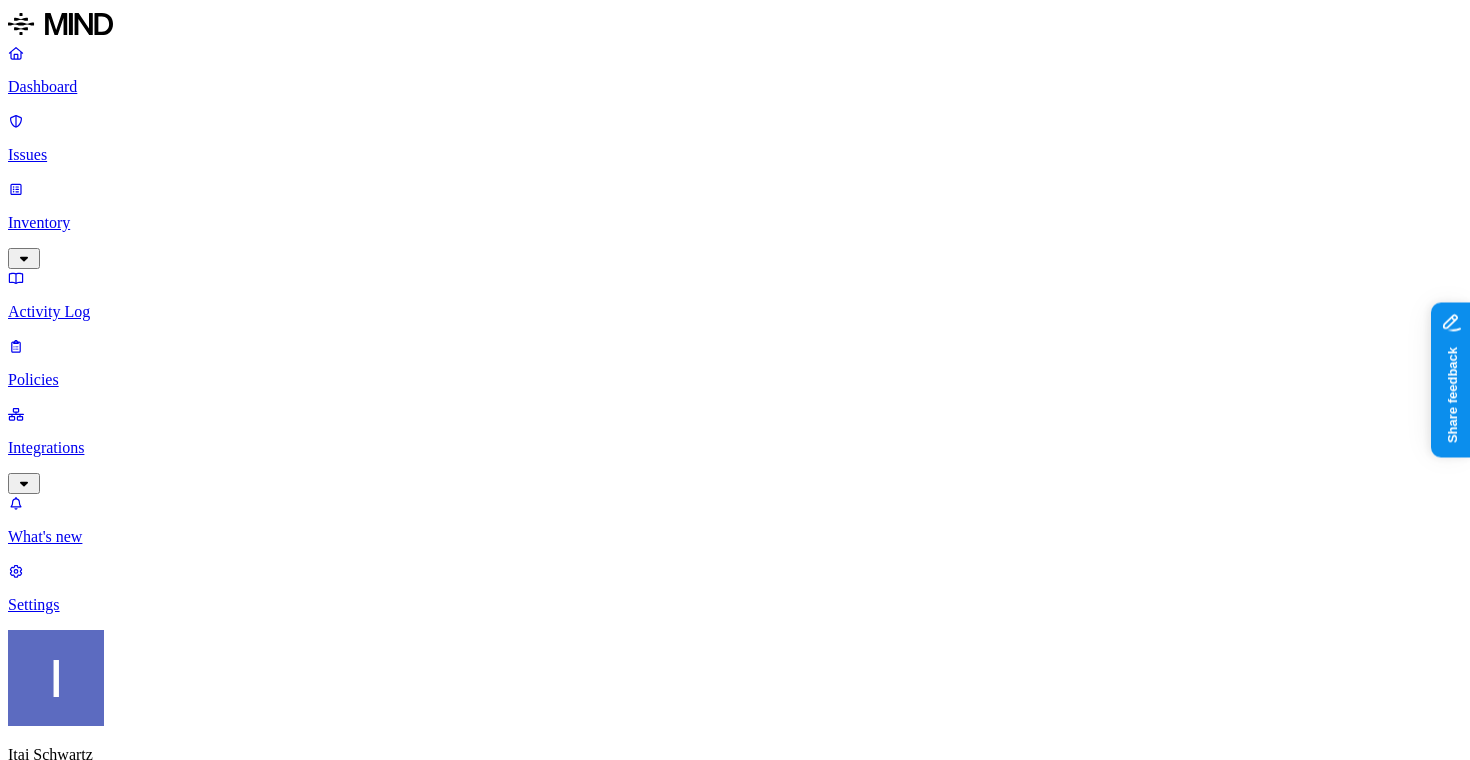 click on "API Tokens" at bounding box center [735, 1048] 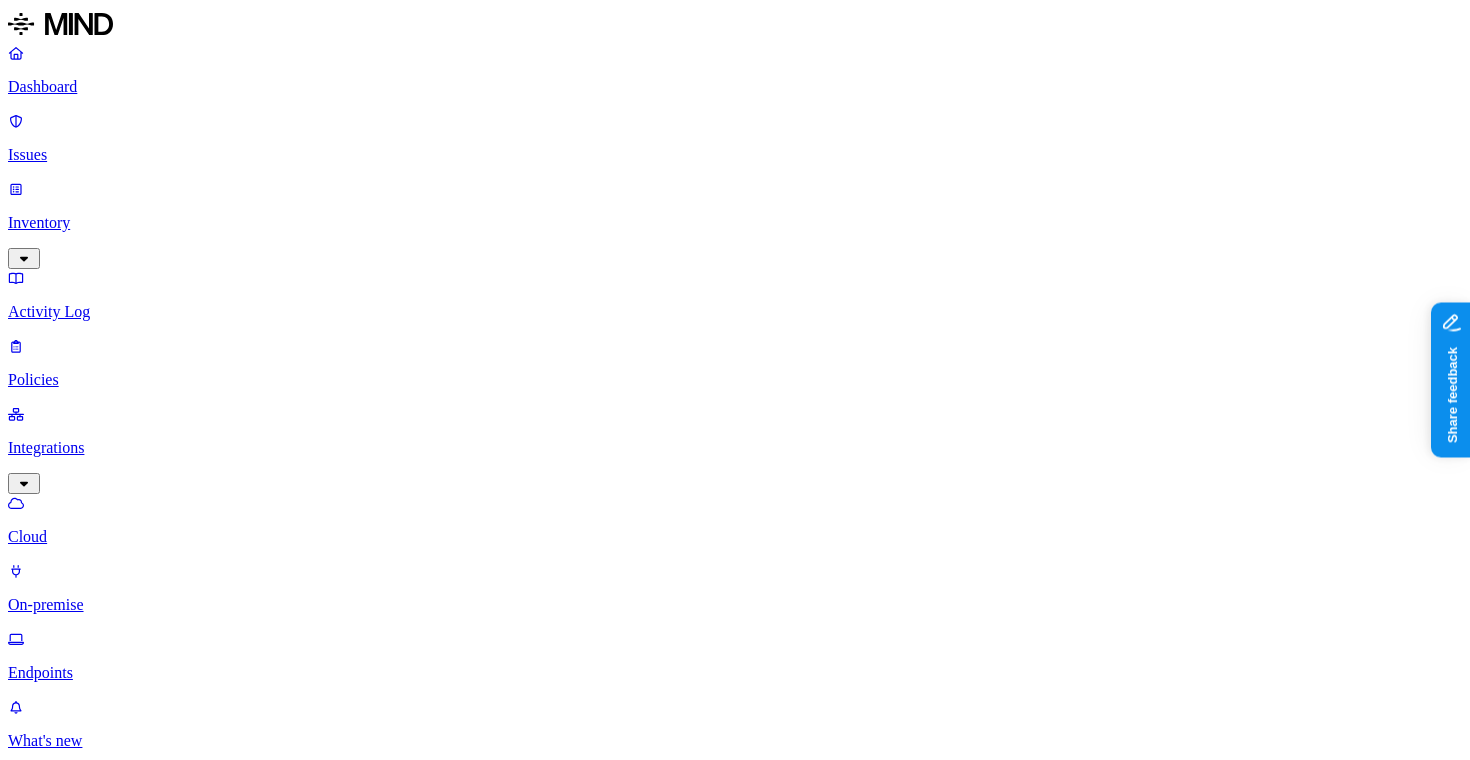 click on "Endpoints" at bounding box center (735, 673) 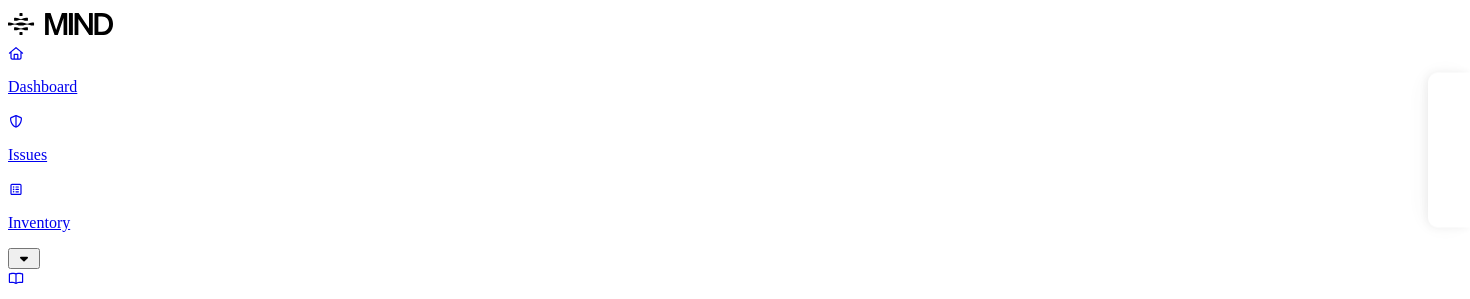 scroll, scrollTop: 0, scrollLeft: 0, axis: both 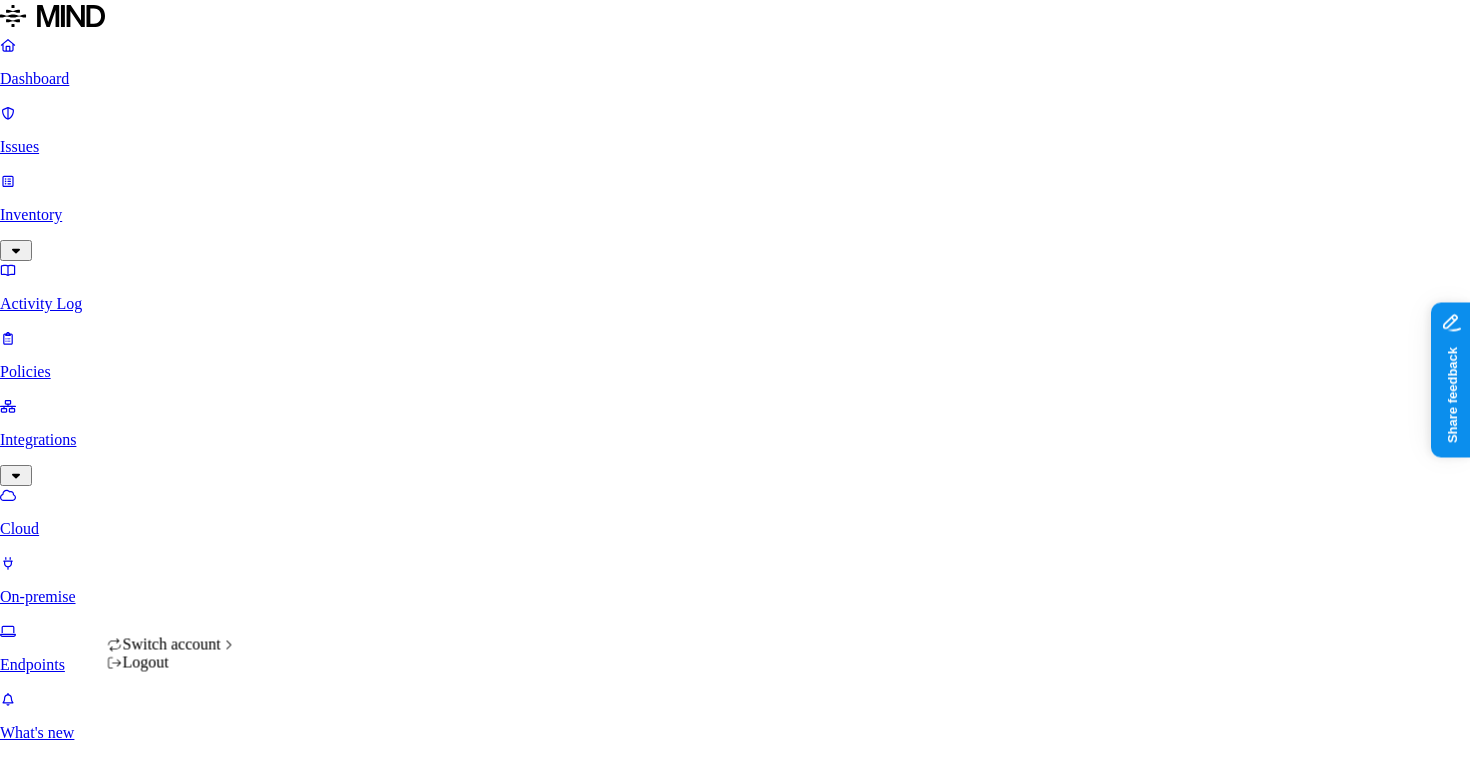 click on "Dashboard Issues Inventory Activity Log Policies Integrations Cloud On-premise Endpoints What's new 1 Settings [PERSON] ThoughtSpot Endpoints Deploy Deployment status Agent status Browser Last seen 2,198 Endpoints Hostname Deployment status Agent status Browsers Users Last seen Agent version blr-anjanak Deployed Online [USERNAME] Aug 4, 2025, 08:57 AM v1.228.29 [HOSTNAME] Deployed Online [USERNAME] Aug 4, 2025, 08:57 AM 1.230.26 uk-fiona.l Deployed Online [USERNAME] Aug 4, 2025, 08:57 AM v1.228.29 rem-nicolasrentz.local Deployed Online [USERNAME] Aug 4, 2025, 08:57 AM 1.230.26 rem-danms-macbook-air.local Deployed Online [USERNAME] Aug 4, 2025, 08:57 AM 1.230.26 blr-pragya.lo Deployed Online [USERNAME] Aug 4, 2025, 08:57 AM v1.228.29 blr-umesh.i Deployed Online [USERNAME] Aug 4, 2025, 08:57 AM 1.230.26 rem-elijahws-macbook-air.local Deployed Online [USERNAME] Aug 4, 2025, 08:57 AM 1.230.26 hyd-gopalakrishna.bo Deployed Online [USERNAME]  + 1 Aug 4, 2025, 08:57 AM" at bounding box center [735, 1483] 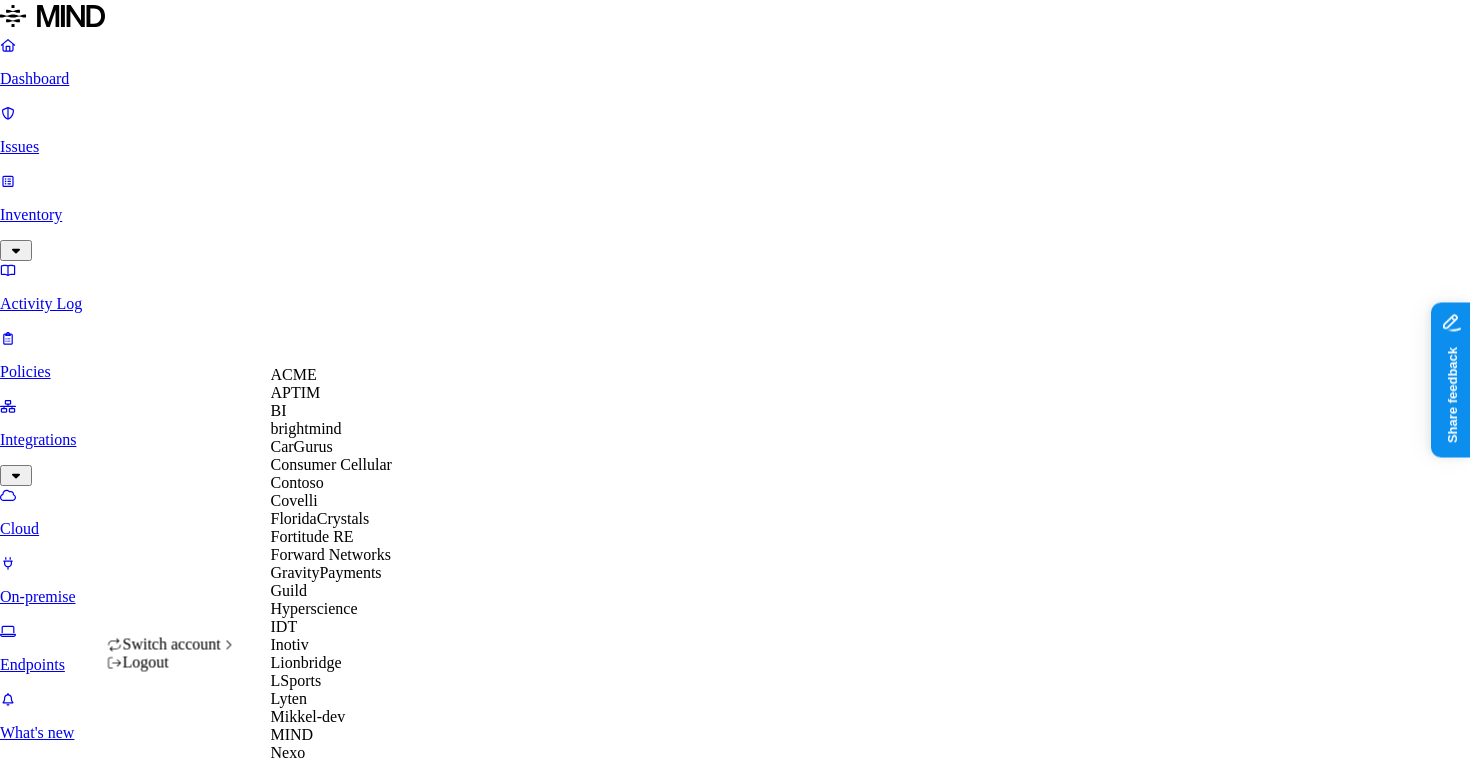 scroll, scrollTop: 965, scrollLeft: 0, axis: vertical 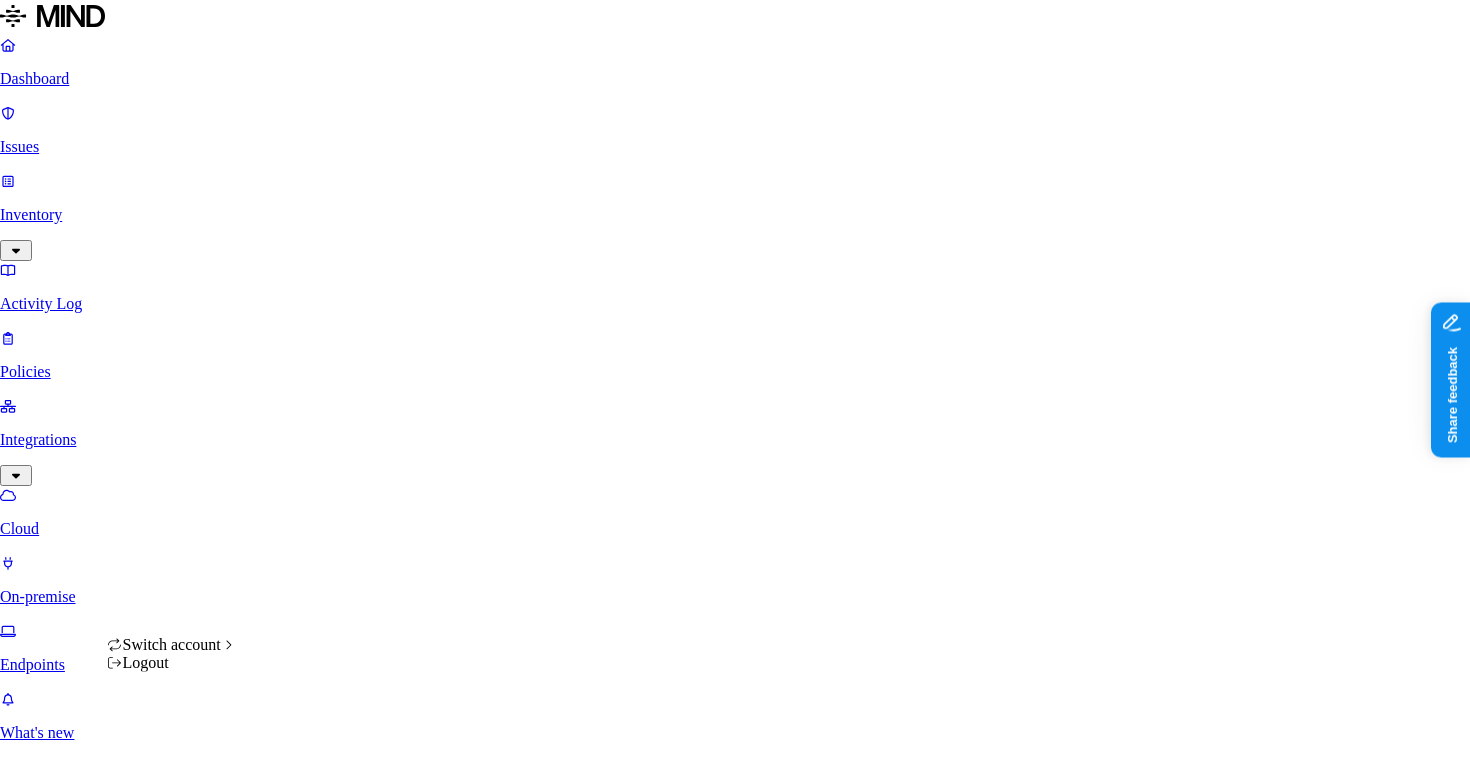 click on "Dashboard Issues Inventory Activity Log Policies Integrations Cloud On-premise Endpoints What's new 1 Settings [PERSON] ThoughtSpot Endpoints Deploy Deployment status Agent status Browser Last seen 2,198 Endpoints Hostname Deployment status Agent status Browsers Users Last seen Agent version blr-anjanak Deployed Online [USERNAME] Aug 4, 2025, 08:57 AM v1.228.29 [HOSTNAME] Deployed Online [USERNAME] Aug 4, 2025, 08:57 AM 1.230.26 uk-fiona.l Deployed Online [USERNAME] Aug 4, 2025, 08:57 AM v1.228.29 rem-nicolasrentz.local Deployed Online [USERNAME] Aug 4, 2025, 08:57 AM 1.230.26 rem-danms-macbook-air.local Deployed Online [USERNAME] Aug 4, 2025, 08:57 AM 1.230.26 blr-pragya.lo Deployed Online [USERNAME] Aug 4, 2025, 08:57 AM v1.228.29 blr-umesh.i Deployed Online [USERNAME] Aug 4, 2025, 08:57 AM 1.230.26 rem-elijahws-macbook-air.local Deployed Online [USERNAME] Aug 4, 2025, 08:57 AM 1.230.26 hyd-gopalakrishna.bo Deployed Online [USERNAME]  + 1 Aug 4, 2025, 08:57 AM" at bounding box center (735, 1483) 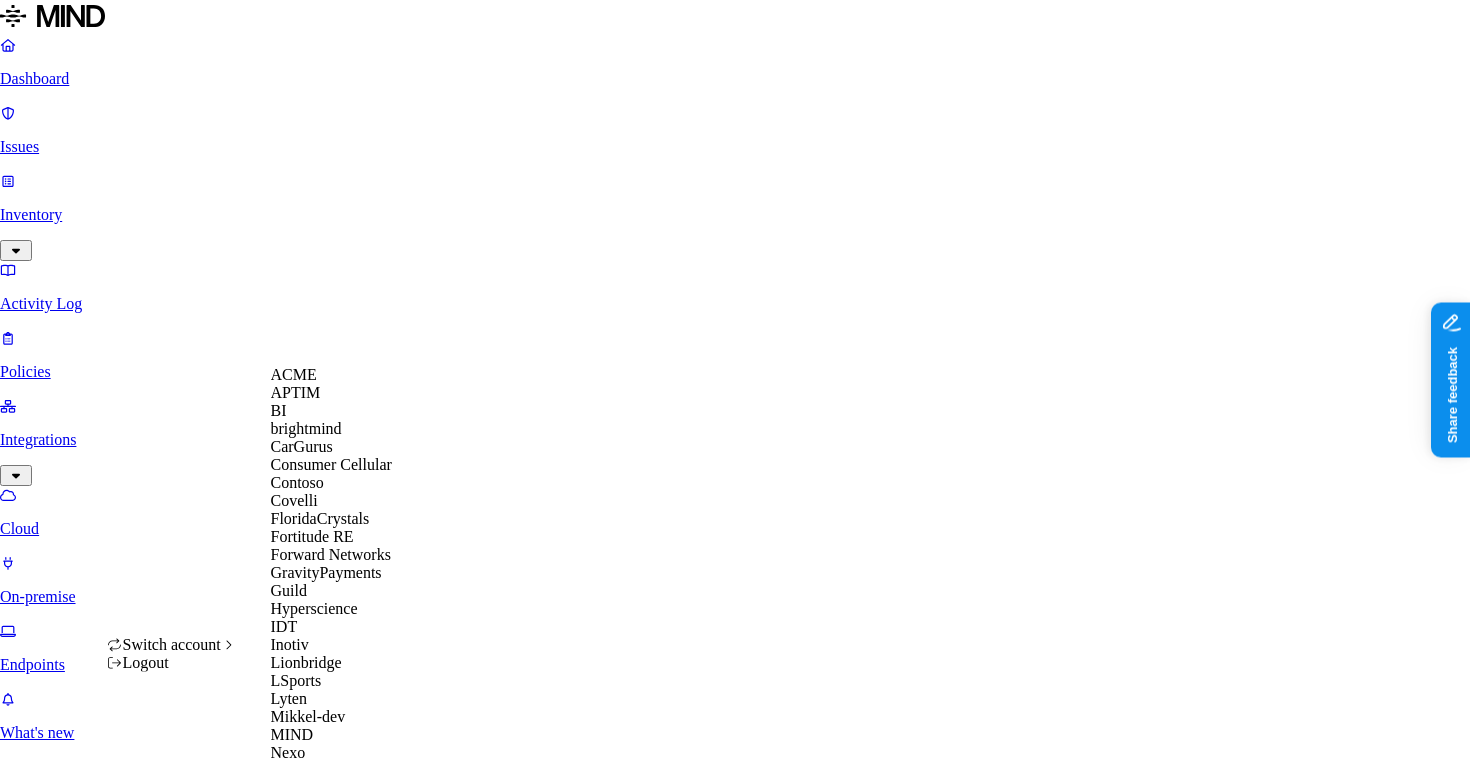 click on "ACME" at bounding box center [294, 374] 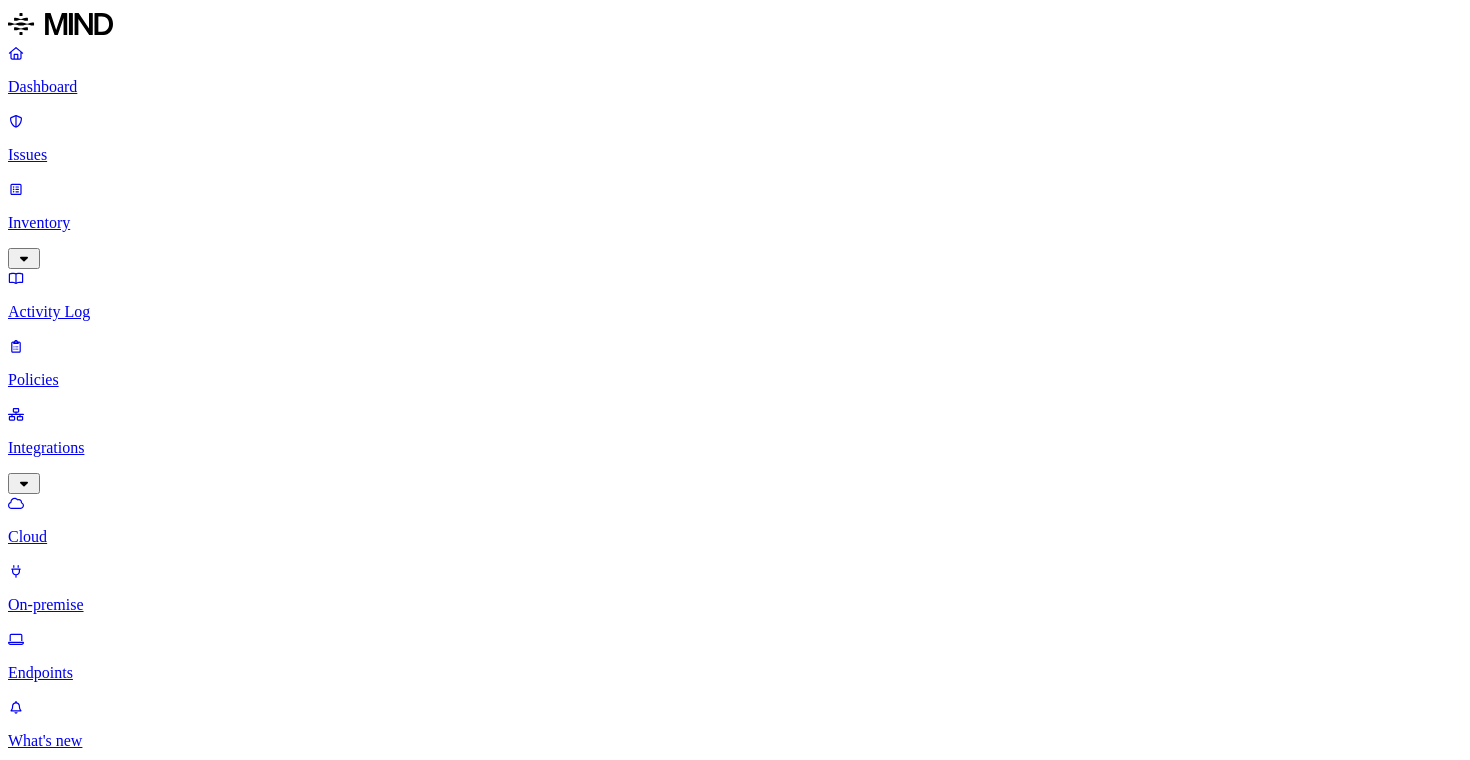 scroll, scrollTop: 0, scrollLeft: 0, axis: both 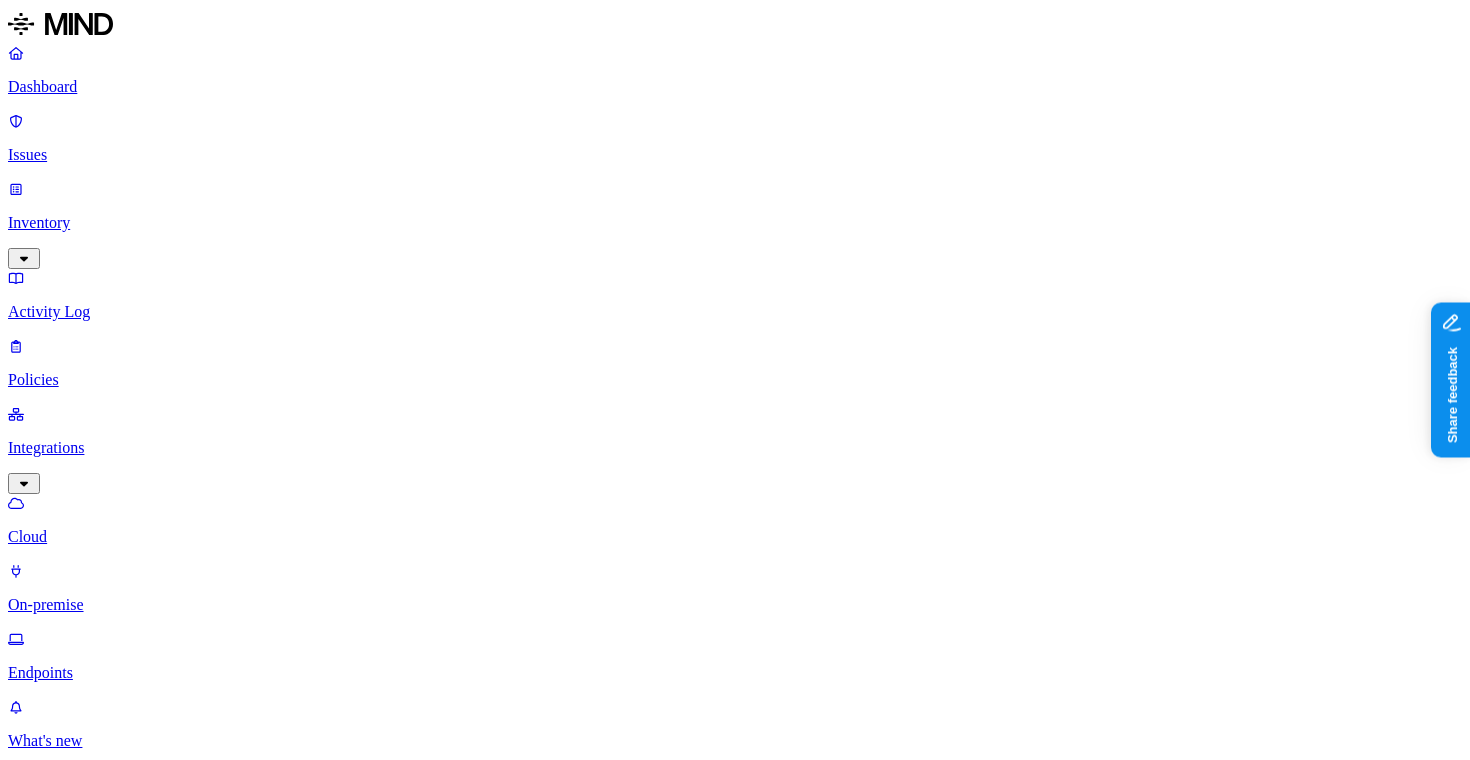 click 